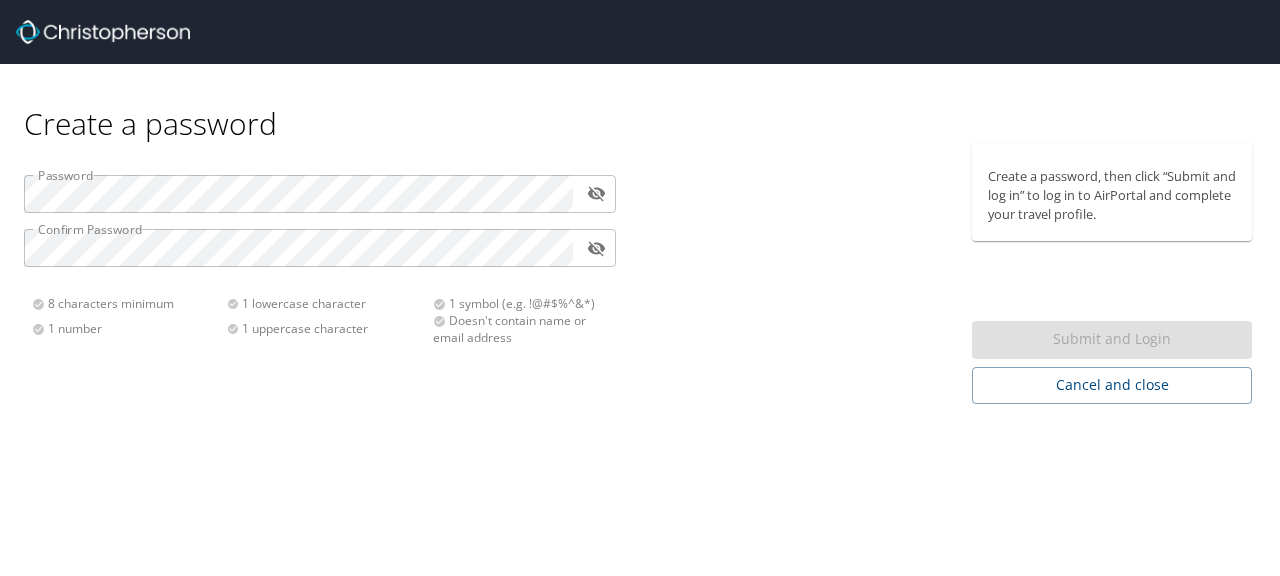 scroll, scrollTop: 0, scrollLeft: 0, axis: both 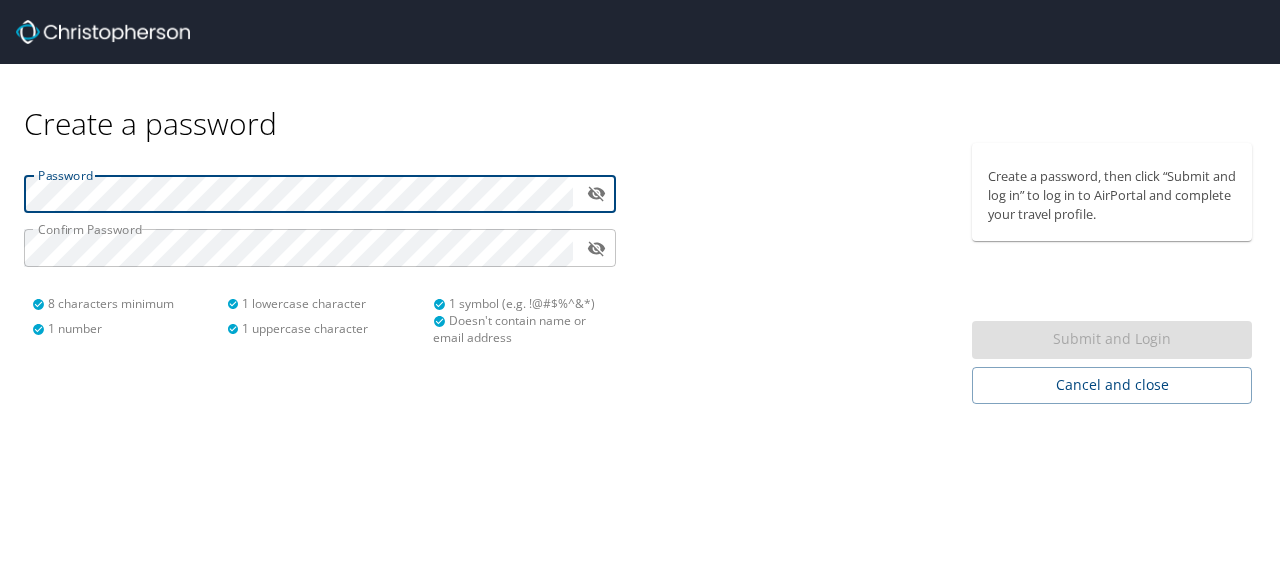 type 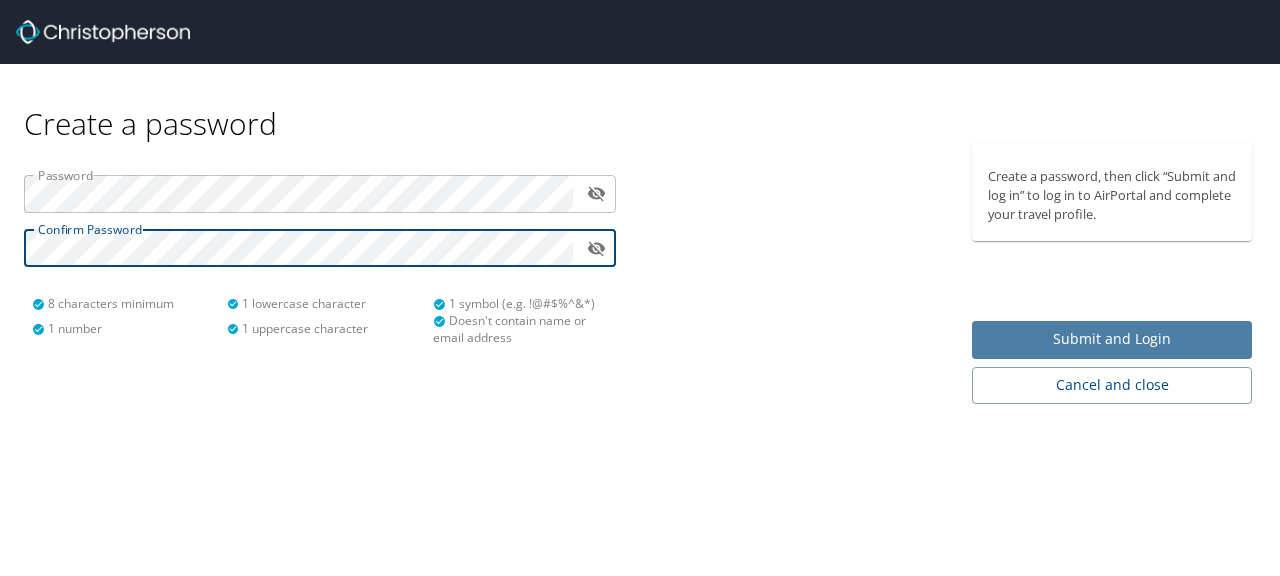 click on "Submit and Login" at bounding box center [1112, 339] 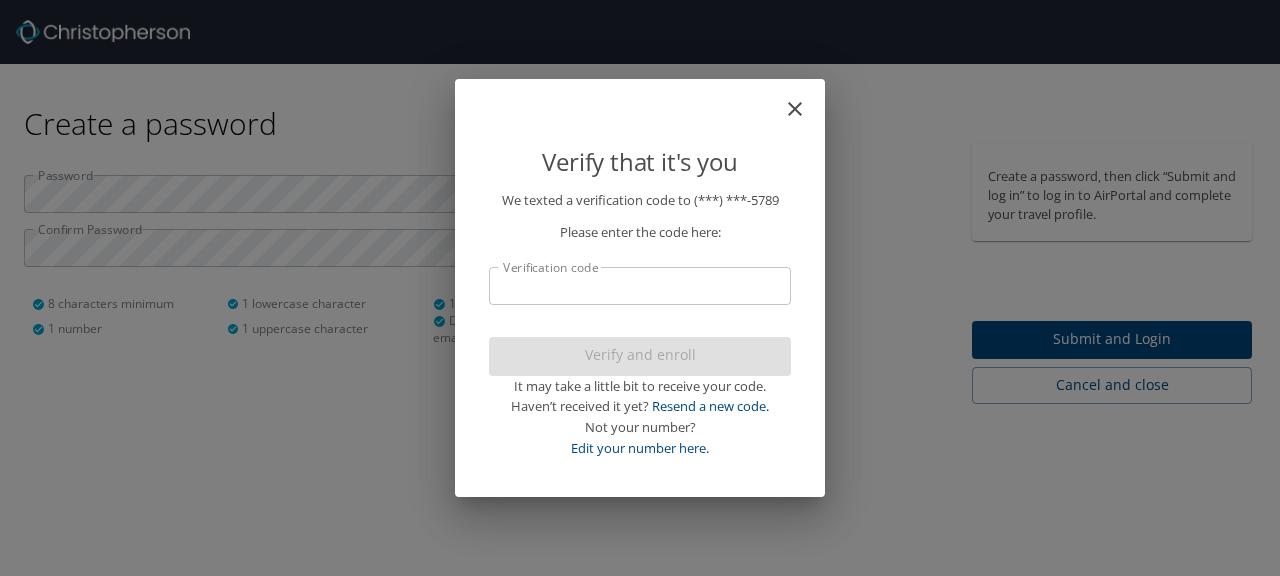 click on "Verification code" at bounding box center (640, 286) 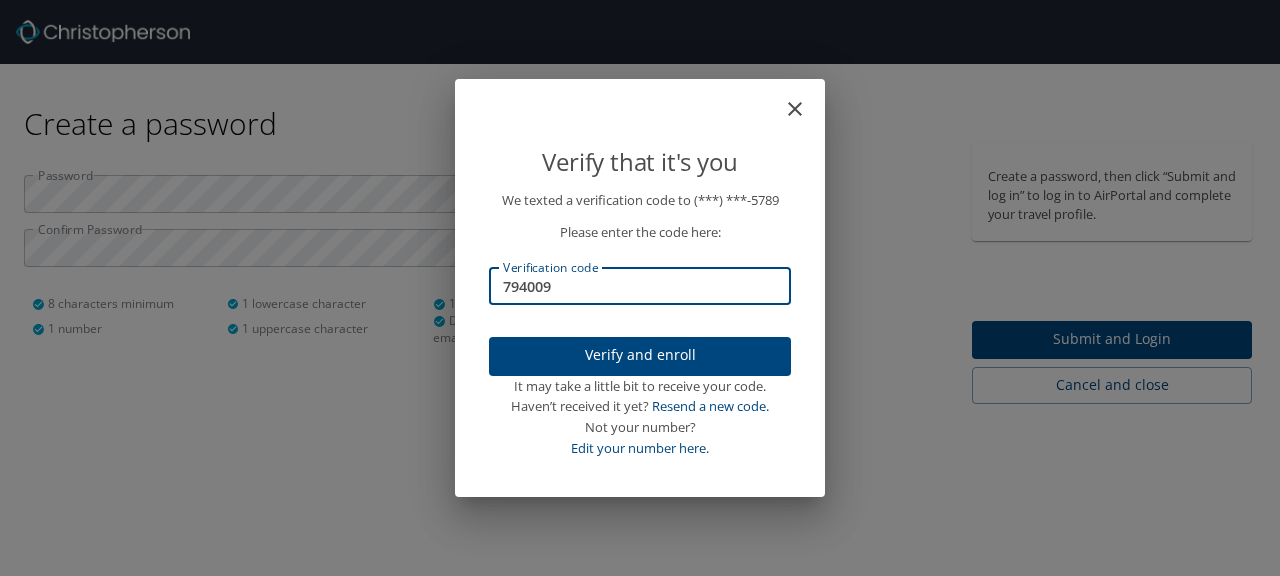 type on "794009" 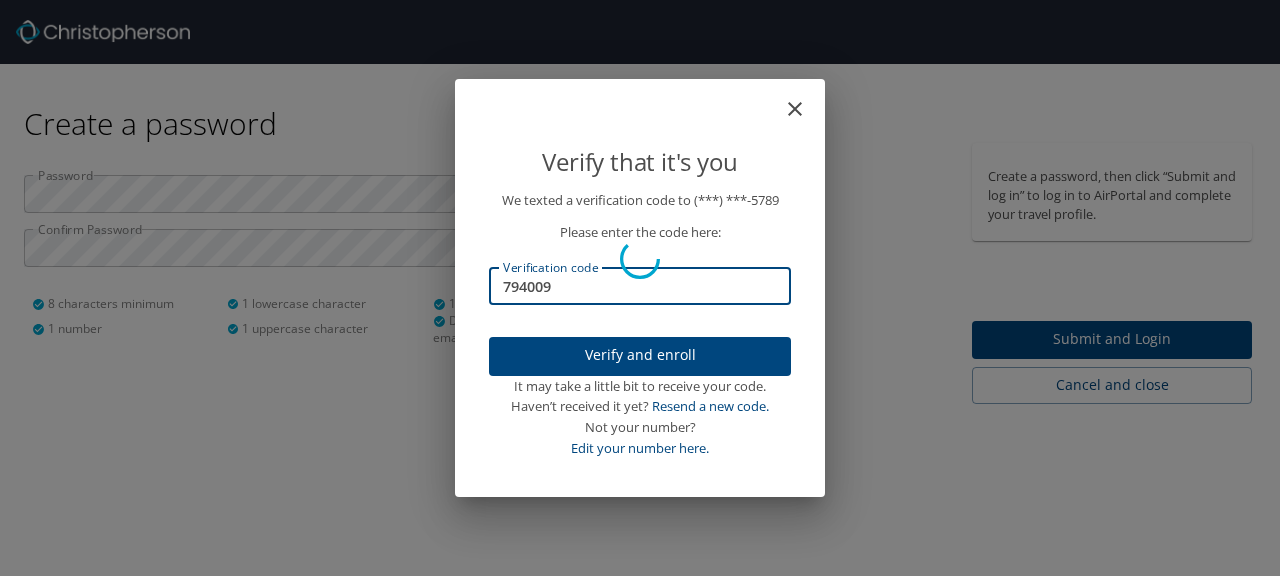 type 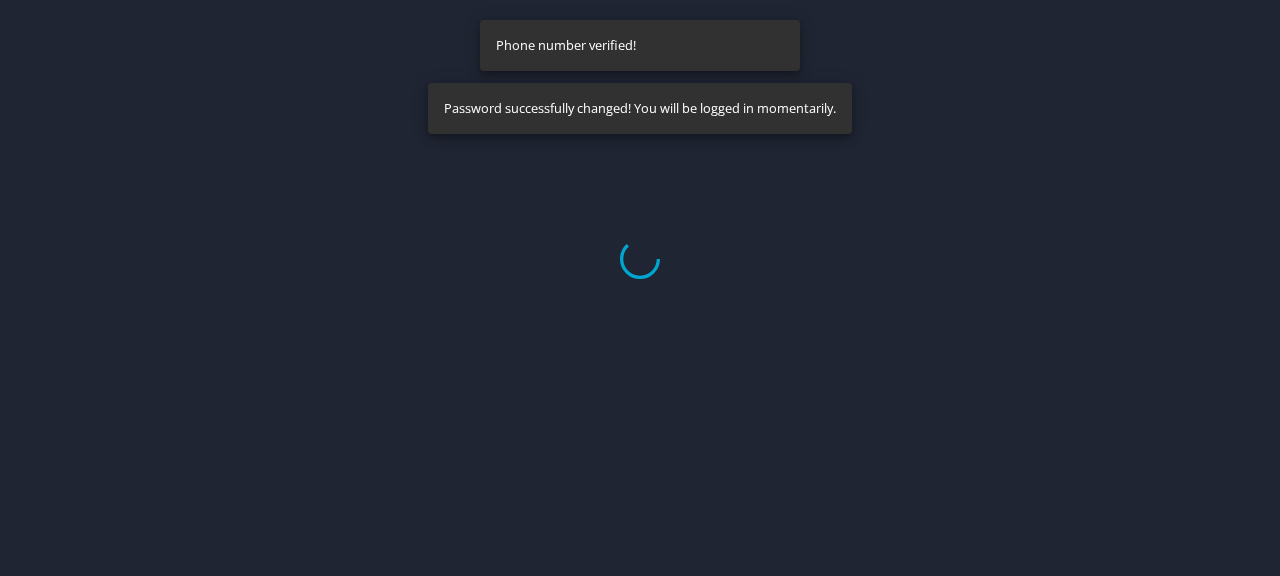 select on "US" 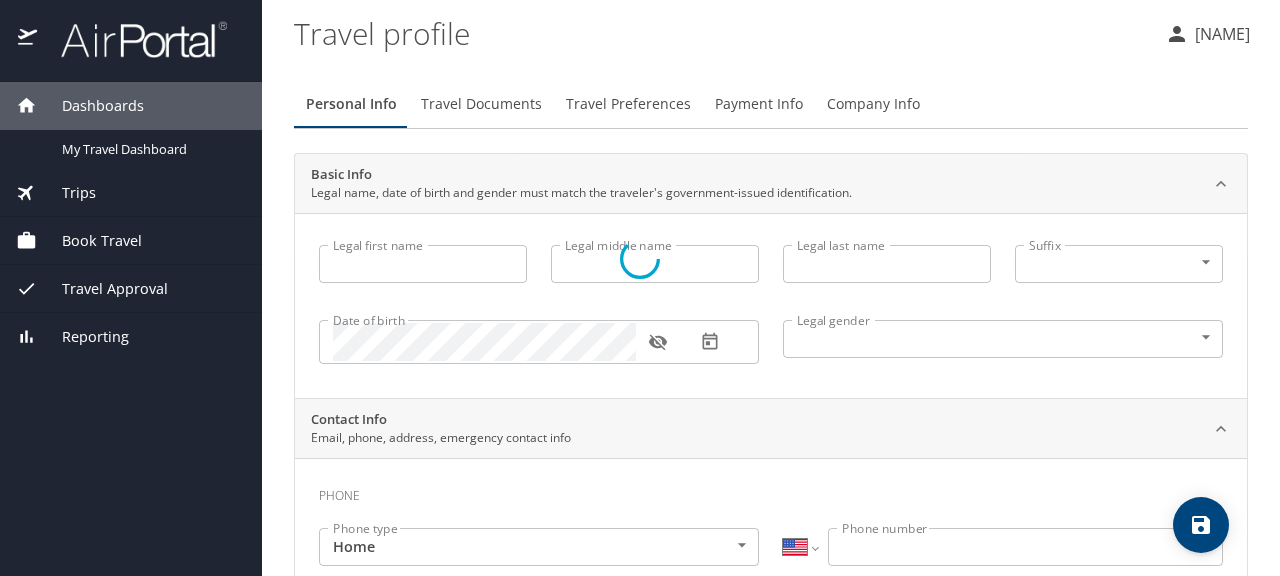 type on "[NAME]" 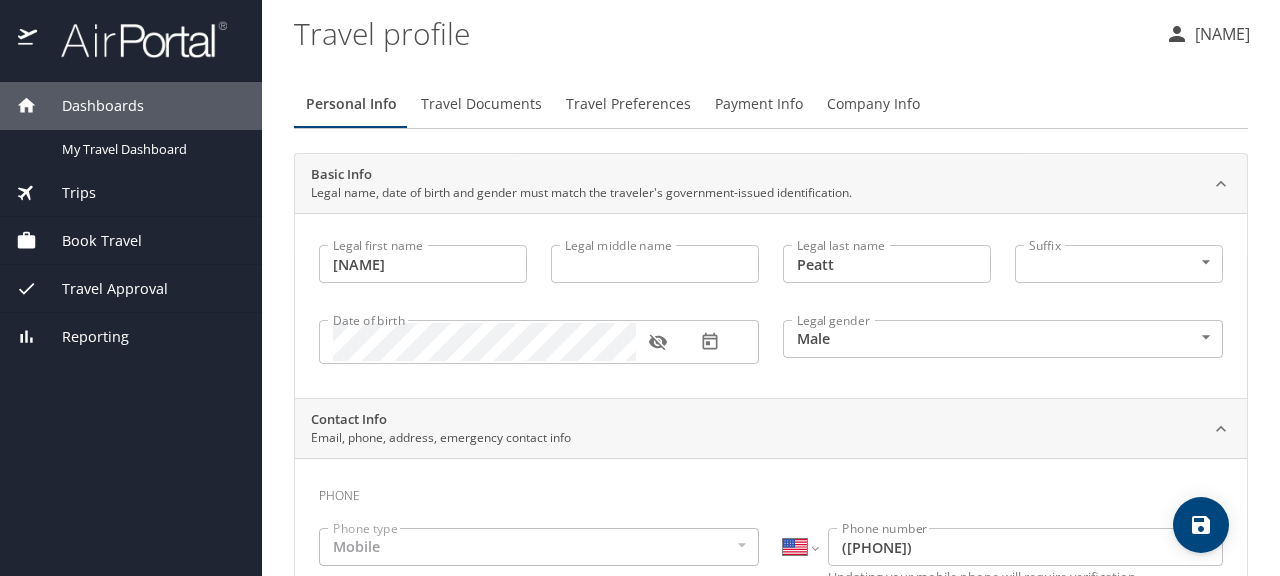 click on "Legal middle name" at bounding box center [655, 264] 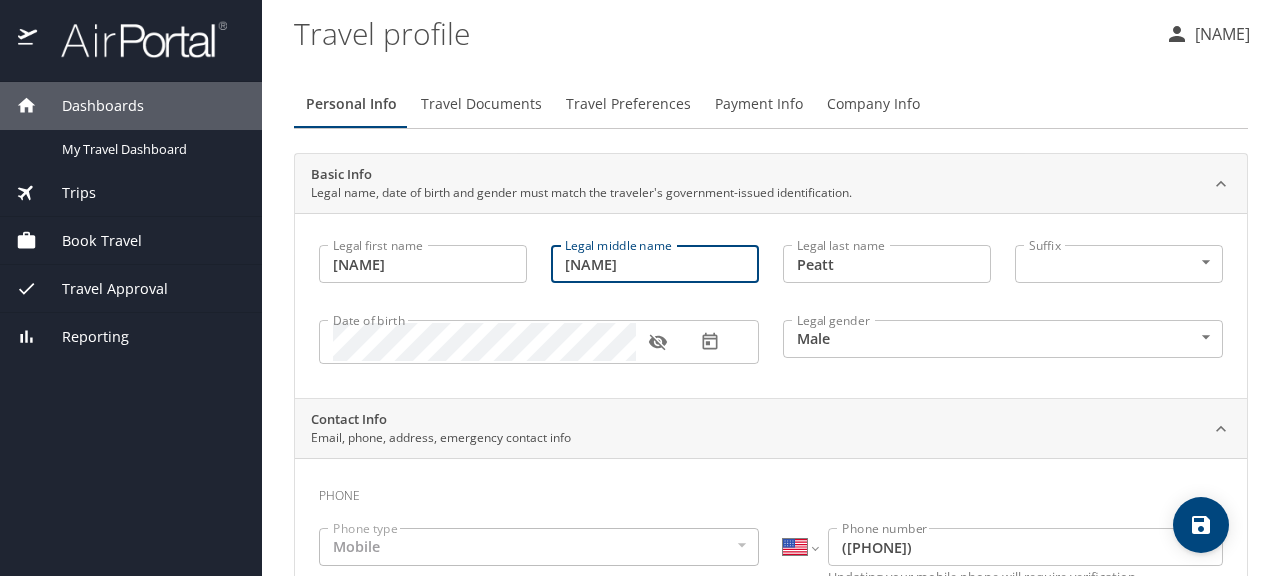 scroll, scrollTop: 96, scrollLeft: 0, axis: vertical 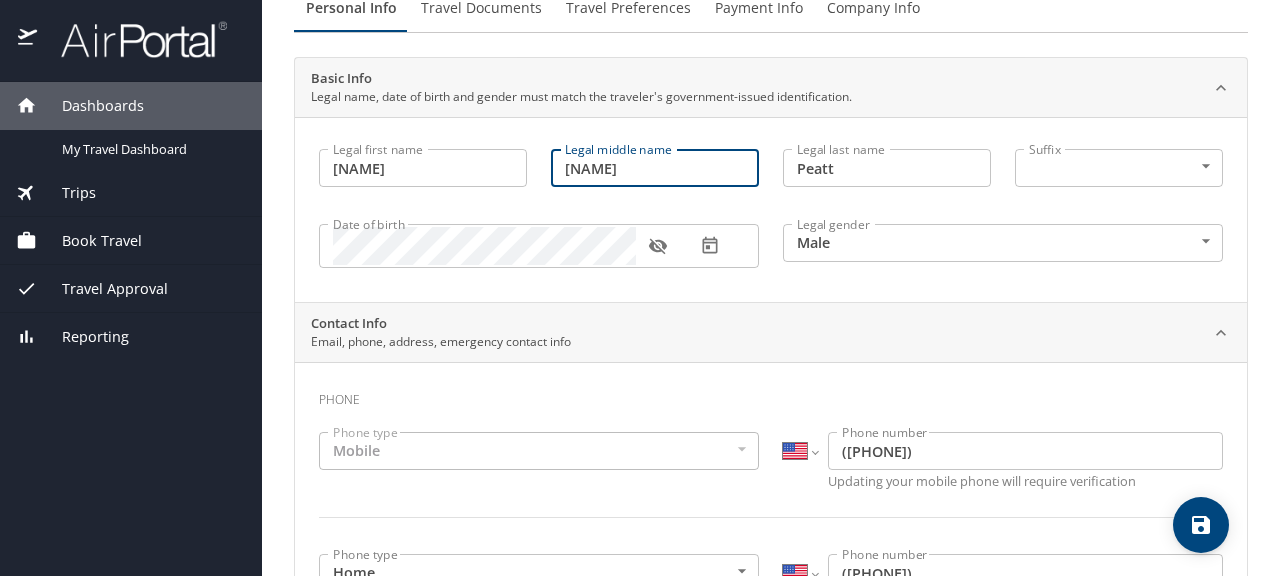 type on "[FIRST]" 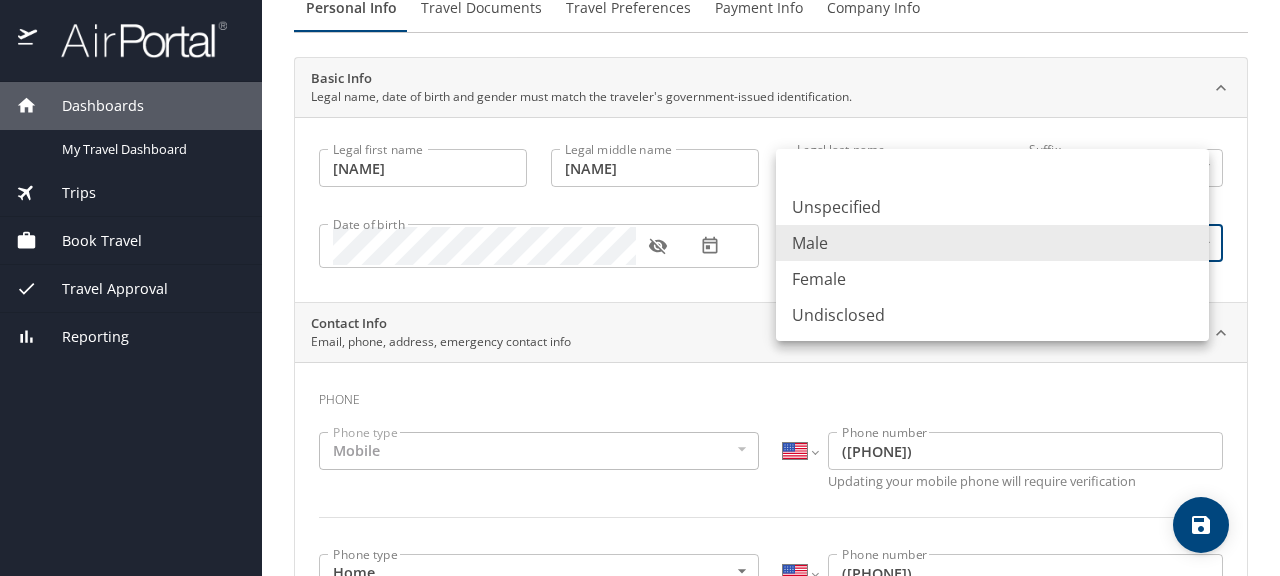 click on "Dashboards My Travel Dashboard Trips Current / Future Trips Past Trips Trips Missing Hotel Book Travel Request Agent Booking Approval Request (Beta) Book/Manage Online Trips Travel Approval Pending Trip Approvals Approved Trips Canceled Trips Approvals (Beta) Reporting Travel profile Devin Peatt Personal Info Travel Documents Travel Preferences Payment Info Company Info Basic Info Legal name, date of birth and gender must match the traveler's government-issued identification.   Legal first name Devin Legal first name   Legal middle name James Legal middle name   Legal last name Peatt Legal last name   Suffix ​ NotApplicable Suffix   Date of birth Date of birth   Legal gender Male Male Legal gender Contact Info Email, phone, address, emergency contact info Phone   Phone type Mobile Mobile Phone type   International Afghanistan Åland Islands Albania Algeria American Samoa Andorra Angola Anguilla Antigua and Barbuda Argentina Armenia Aruba Ascension Island Australia Austria Azerbaijan Bahamas Bahrain Barbados" at bounding box center [640, 288] 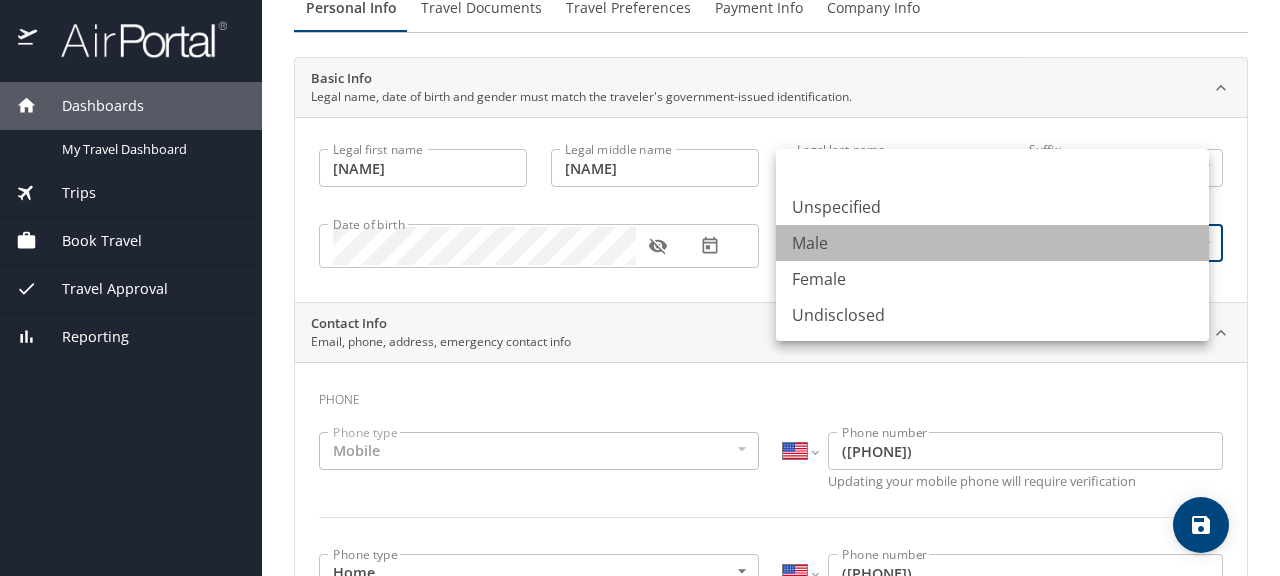 click on "Male" at bounding box center [992, 243] 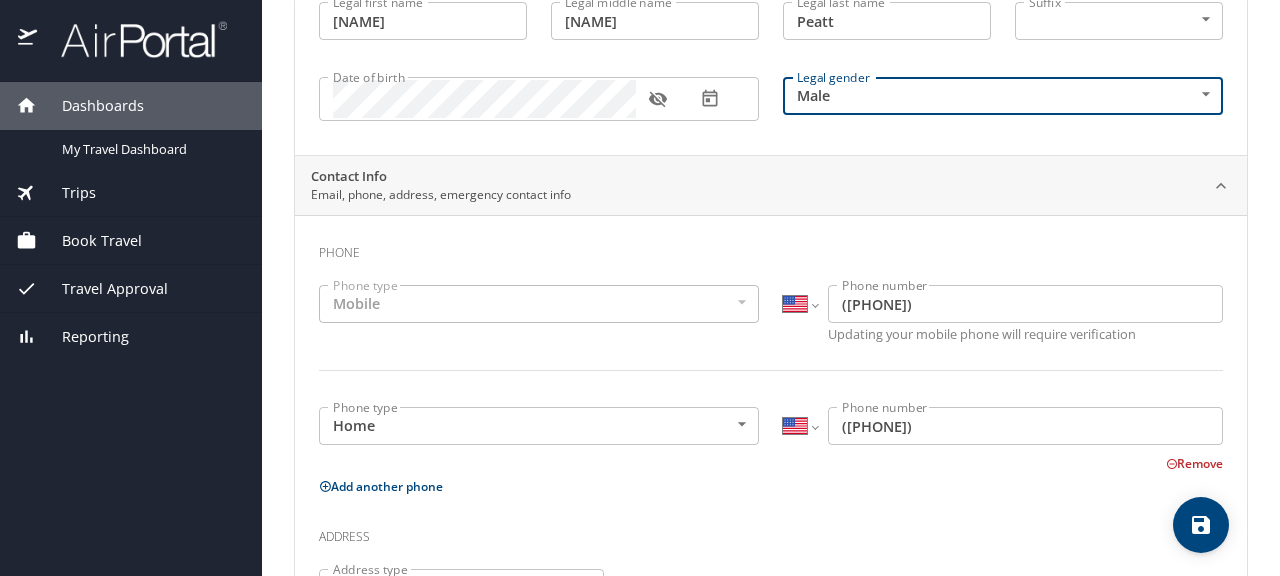 scroll, scrollTop: 249, scrollLeft: 0, axis: vertical 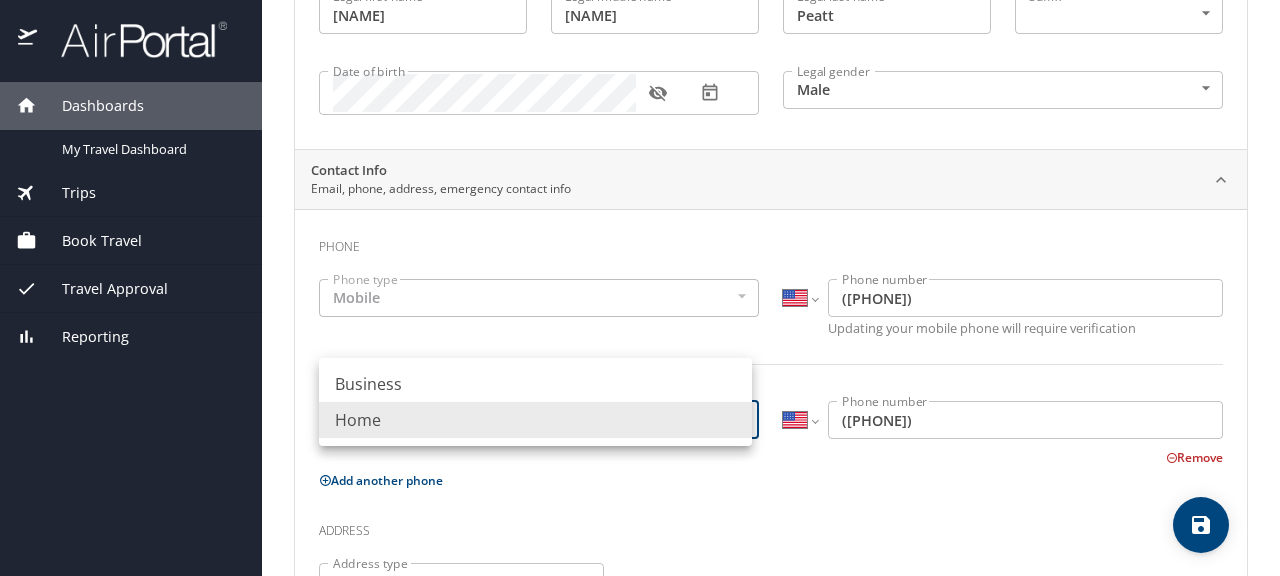 click on "Dashboards My Travel Dashboard Trips Current / Future Trips Past Trips Trips Missing Hotel Book Travel Request Agent Booking Approval Request (Beta) Book/Manage Online Trips Travel Approval Pending Trip Approvals Approved Trips Canceled Trips Approvals (Beta) Reporting Travel profile Devin Peatt Personal Info Travel Documents Travel Preferences Payment Info Company Info Basic Info Legal name, date of birth and gender must match the traveler's government-issued identification.   Legal first name Devin Legal first name   Legal middle name James Legal middle name   Legal last name Peatt Legal last name   Suffix ​ NotApplicable Suffix   Date of birth Date of birth   Legal gender Male Male Legal gender Contact Info Email, phone, address, emergency contact info Phone   Phone type Mobile Mobile Phone type   International Afghanistan Åland Islands Albania Algeria American Samoa Andorra Angola Anguilla Antigua and Barbuda Argentina Armenia Aruba Ascension Island Australia Austria Azerbaijan Bahamas Bahrain Barbados" at bounding box center [640, 288] 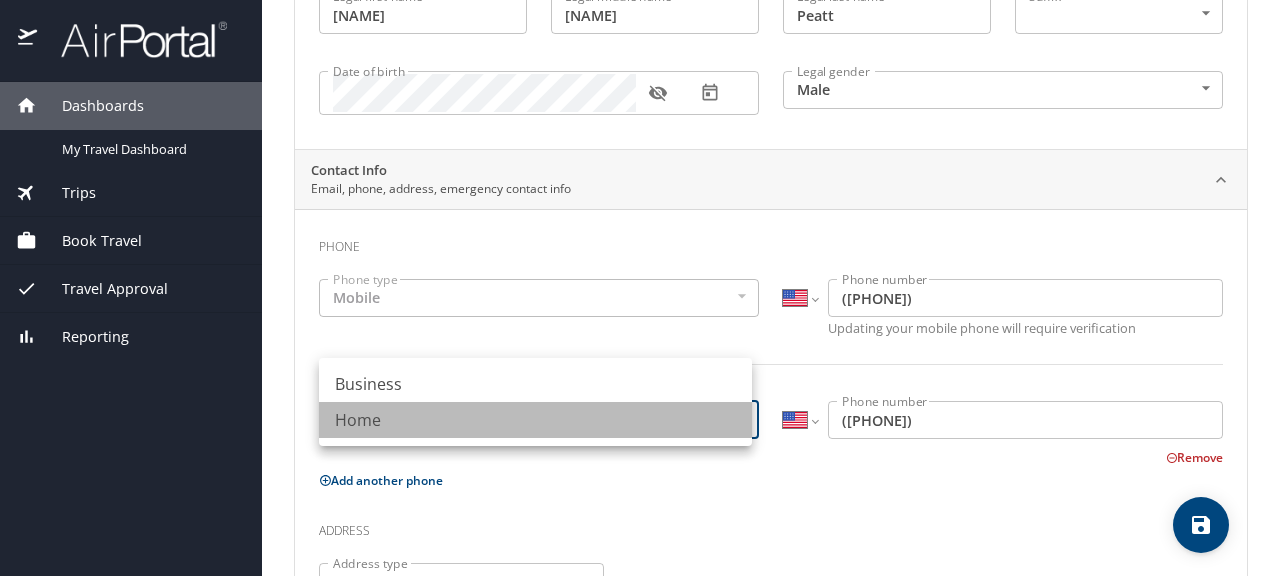 click on "Home" at bounding box center (535, 420) 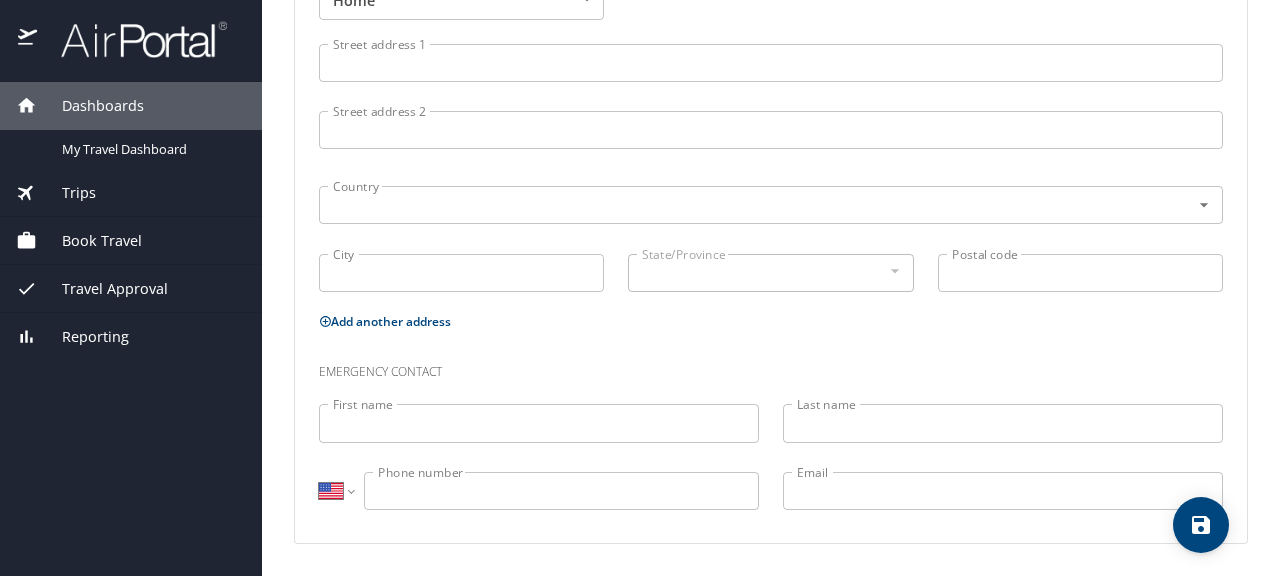 scroll, scrollTop: 701, scrollLeft: 0, axis: vertical 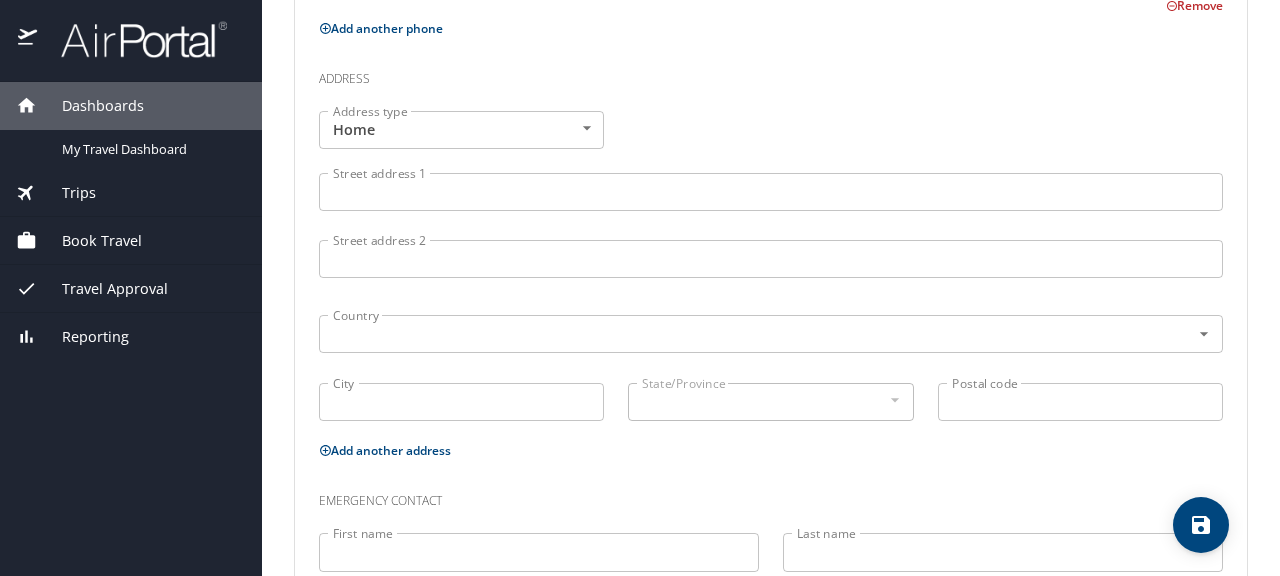 click on "Street address 1" at bounding box center (771, 192) 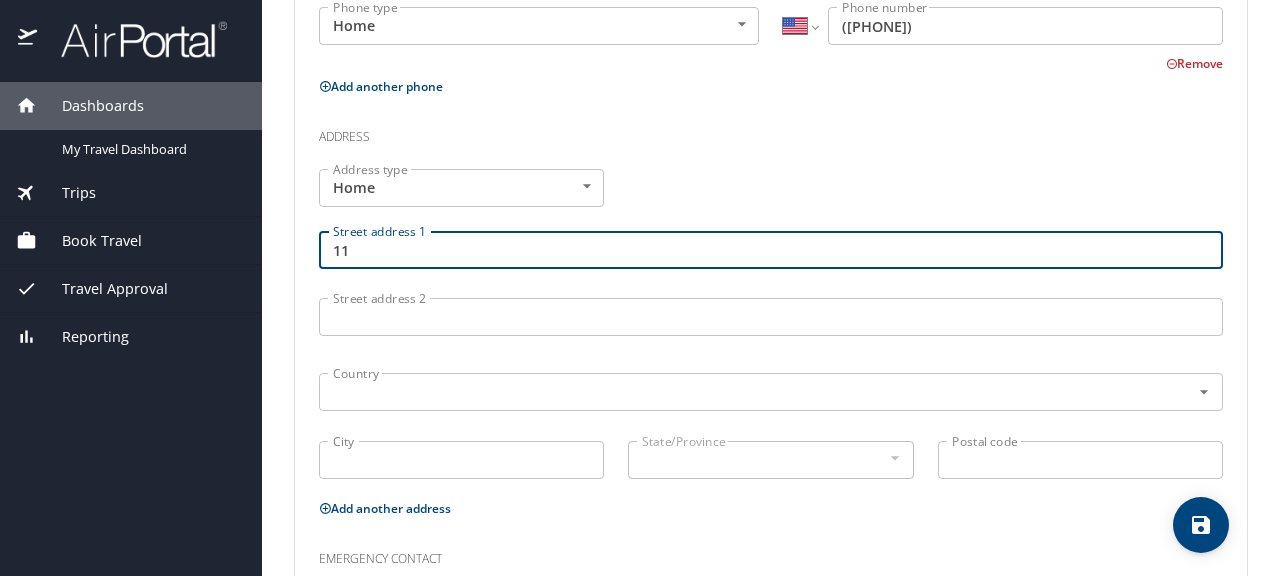 scroll, scrollTop: 670, scrollLeft: 0, axis: vertical 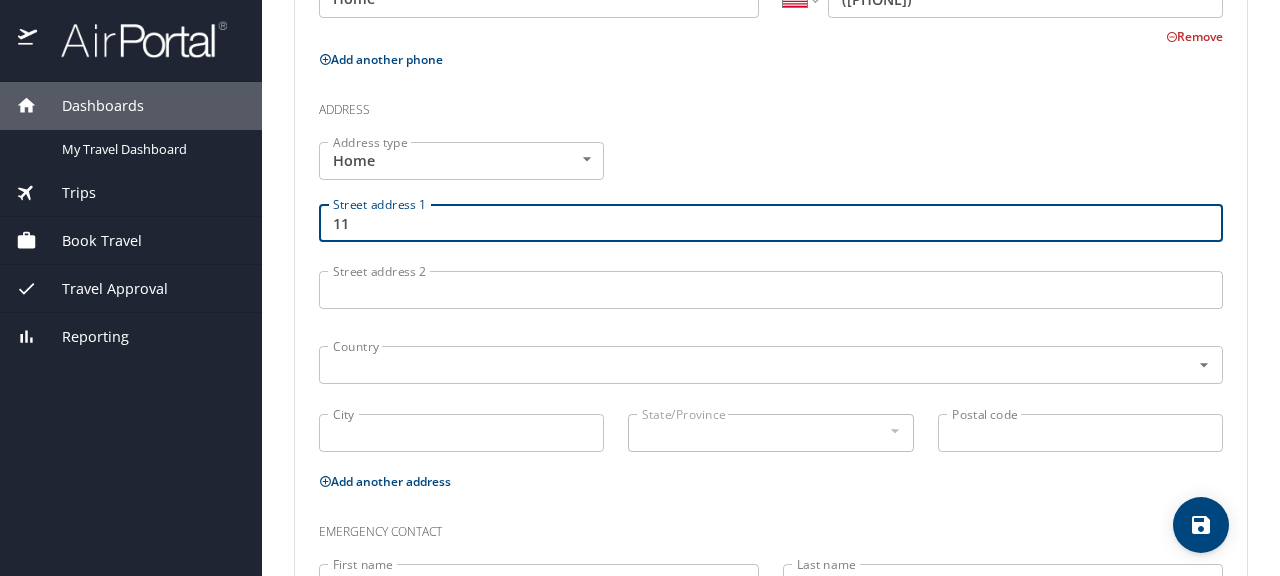 type on "1" 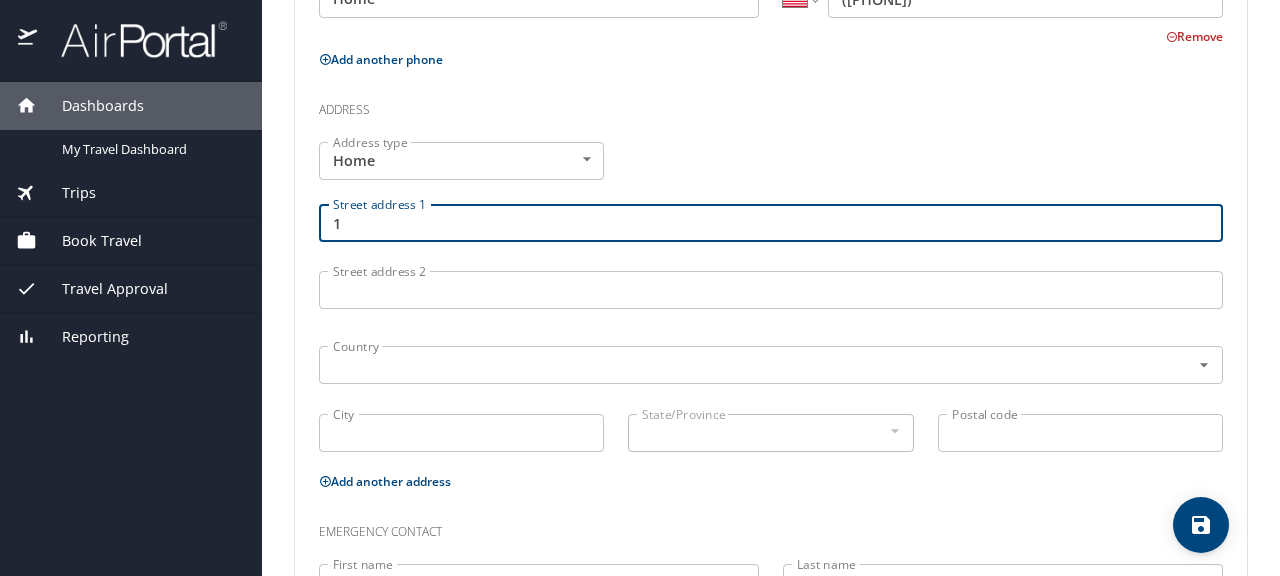 type 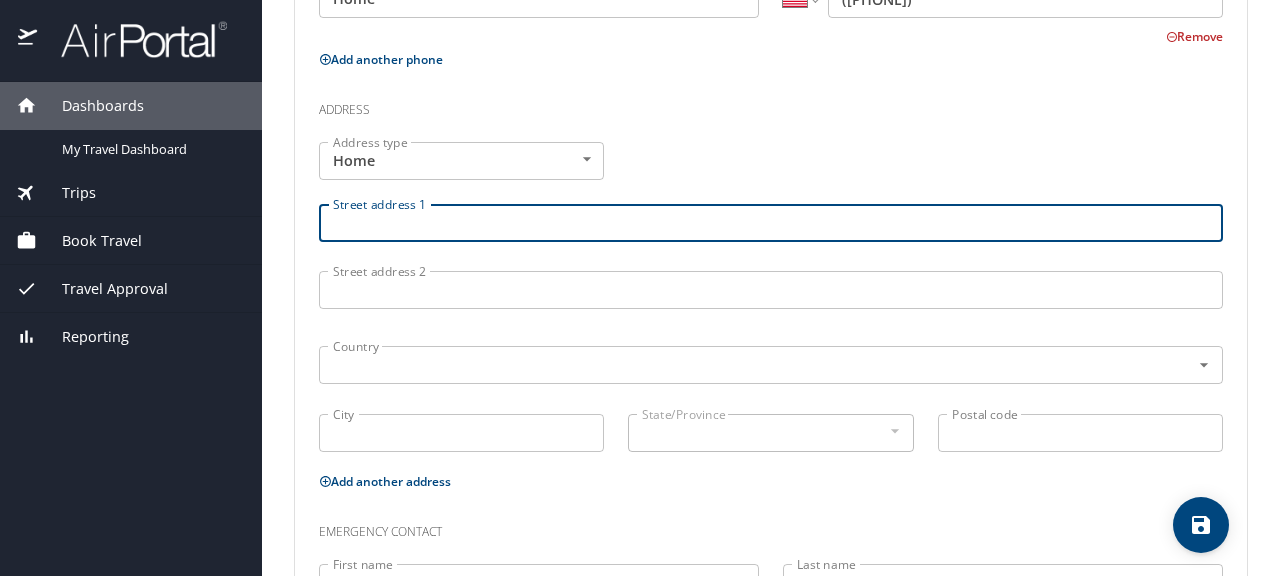 click on "Dashboards My Travel Dashboard Trips Current / Future Trips Past Trips Trips Missing Hotel Book Travel Request Agent Booking Approval Request (Beta) Book/Manage Online Trips Travel Approval Pending Trip Approvals Approved Trips Canceled Trips Approvals (Beta) Reporting Travel profile Devin Peatt Personal Info Travel Documents Travel Preferences Payment Info Company Info Basic Info Legal name, date of birth and gender must match the traveler's government-issued identification.   Legal first name Devin Legal first name   Legal middle name James Legal middle name   Legal last name Peatt Legal last name   Suffix ​ NotApplicable Suffix   Date of birth Date of birth   Legal gender Male Male Legal gender Contact Info Email, phone, address, emergency contact info Phone   Phone type Mobile Mobile Phone type   International Afghanistan Åland Islands Albania Algeria American Samoa Andorra Angola Anguilla Antigua and Barbuda Argentina Armenia Aruba Ascension Island Australia Austria Azerbaijan Bahamas Bahrain Barbados" at bounding box center [640, 288] 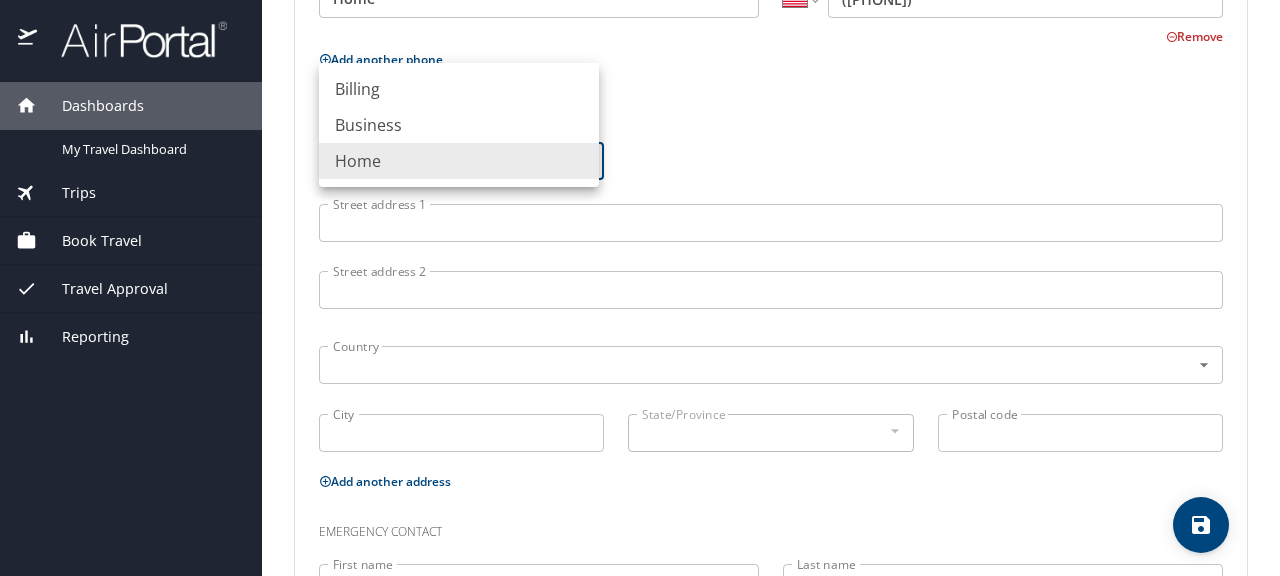 click on "Billing" at bounding box center (459, 89) 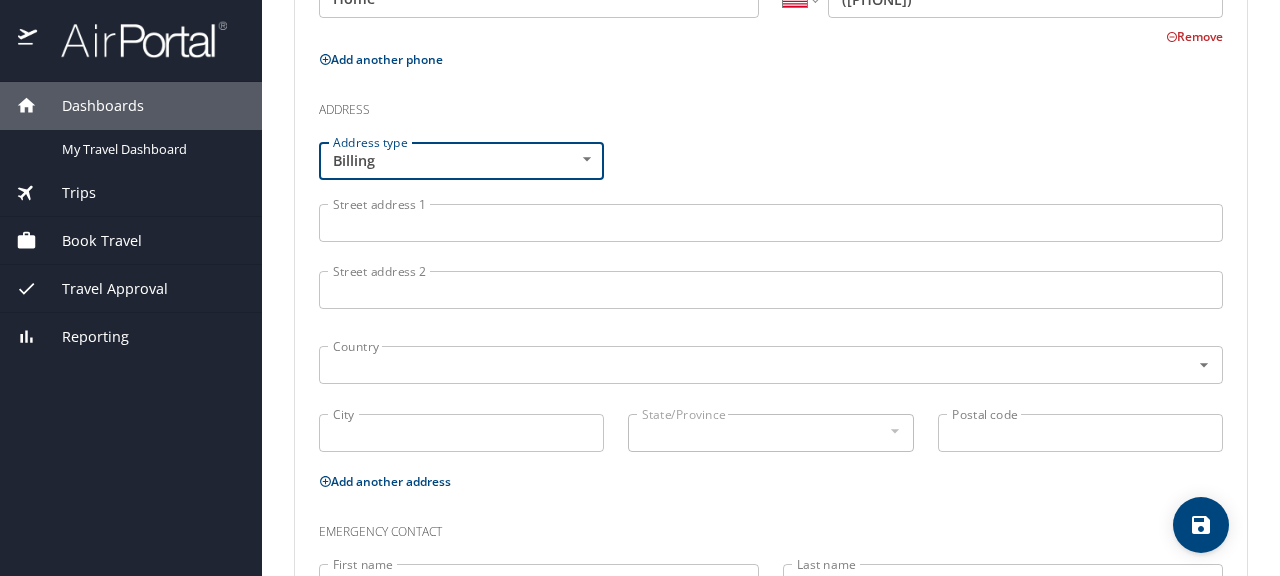 click on "Street address 1" at bounding box center (771, 223) 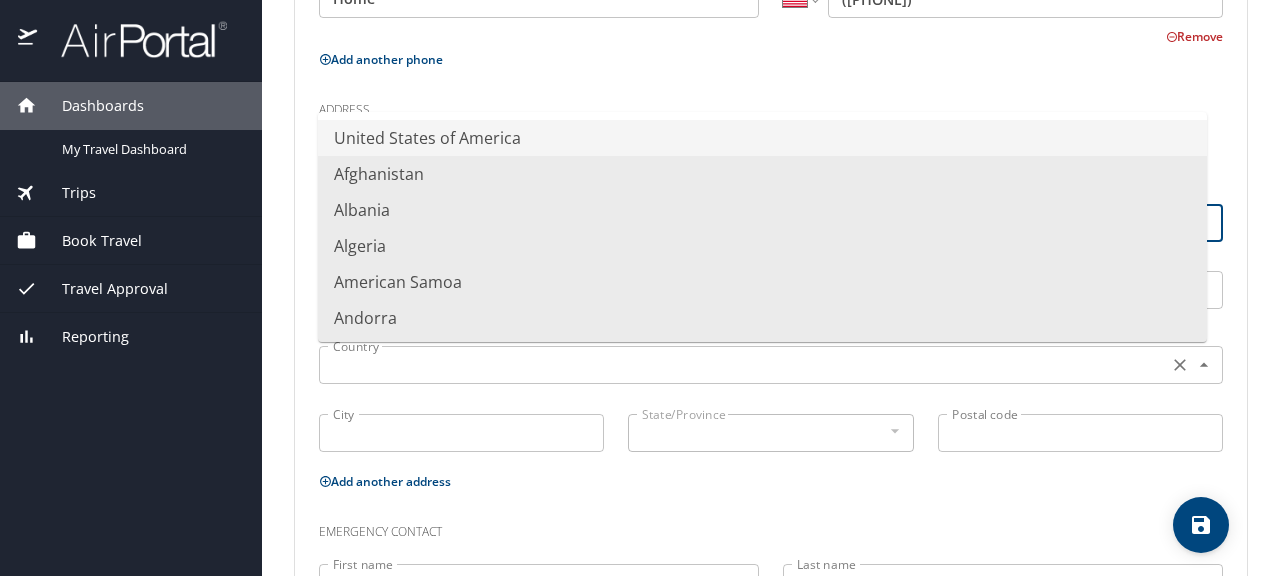 type on "PO Box 58541" 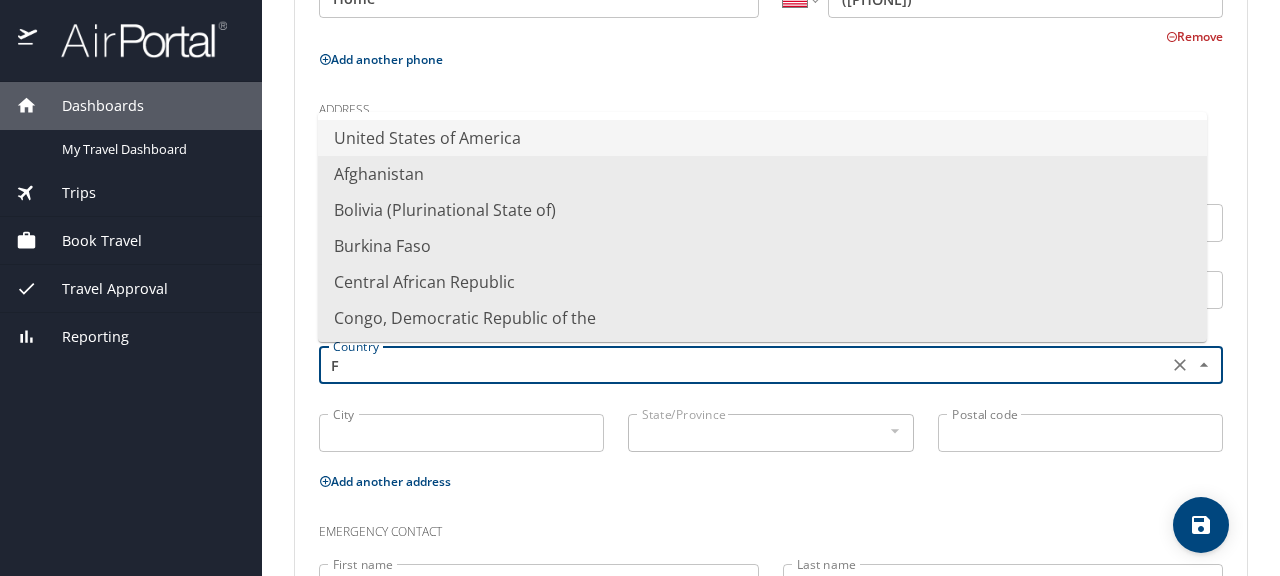 click on "United States of America" at bounding box center [762, 138] 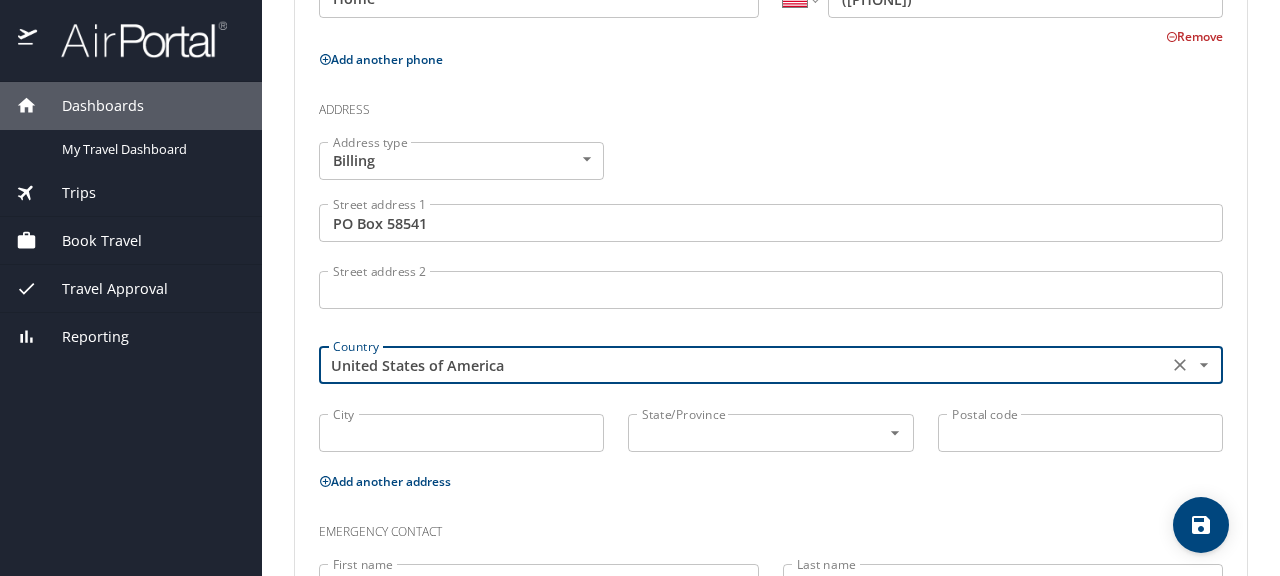 type on "United States of America" 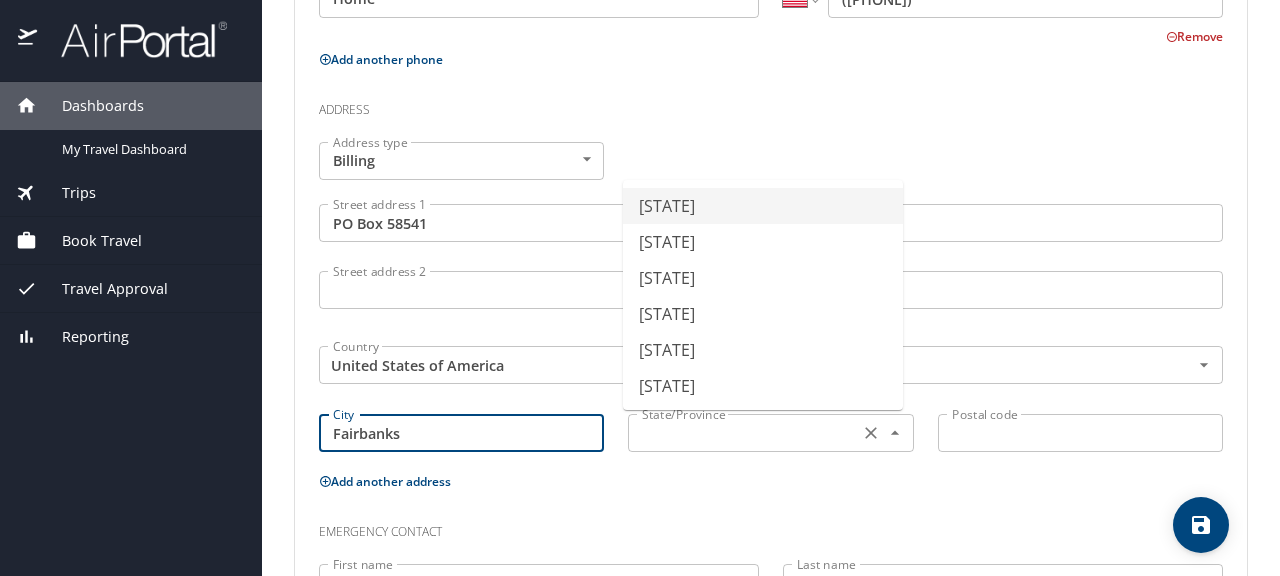 type on "Fairbanks" 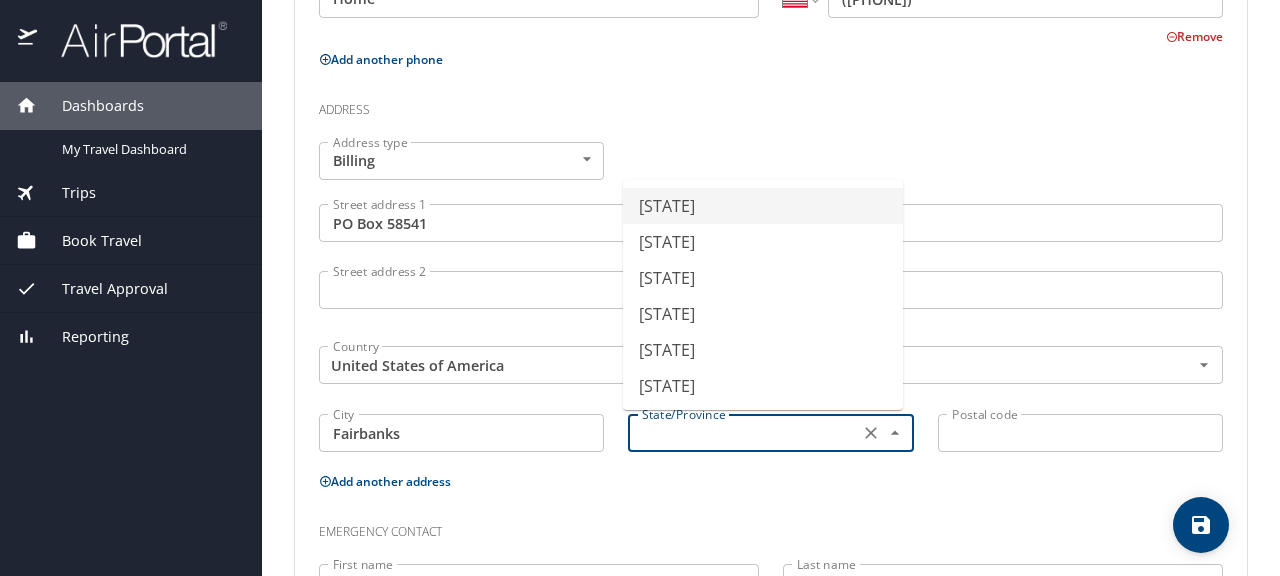 click at bounding box center (741, 433) 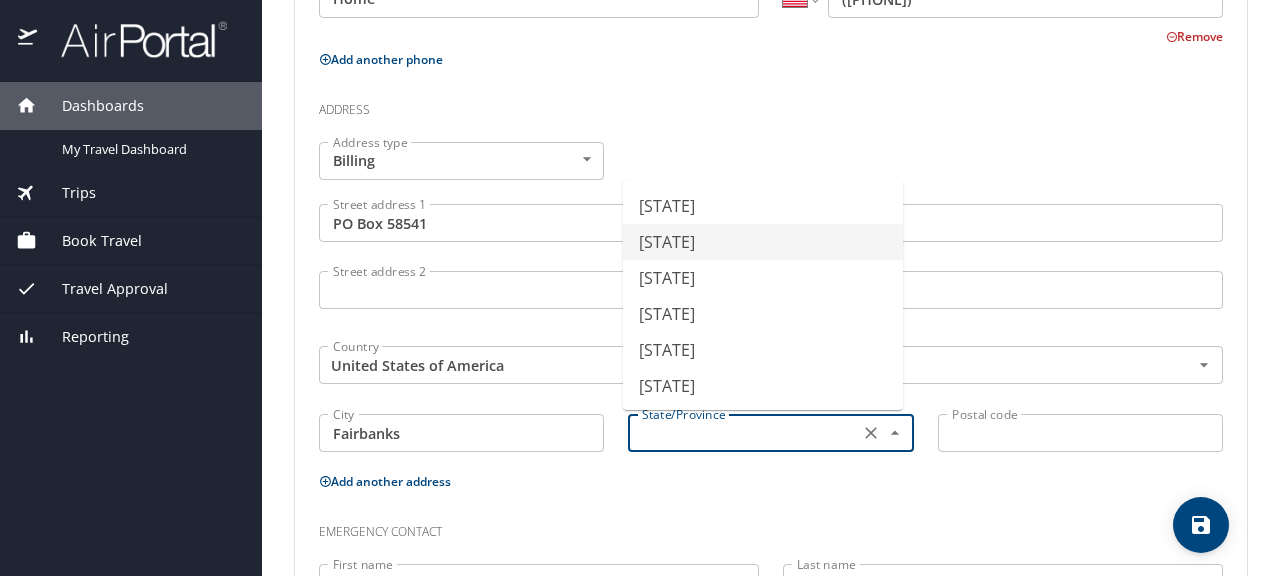 click on "Alaska" at bounding box center [763, 242] 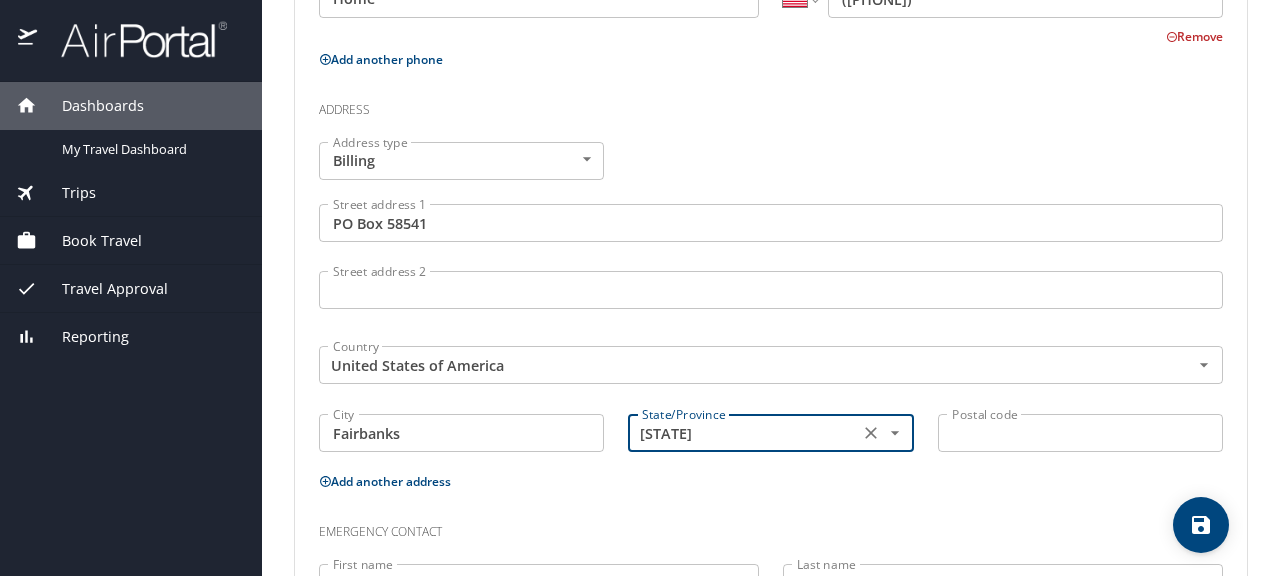 click on "Postal code" at bounding box center [1080, 433] 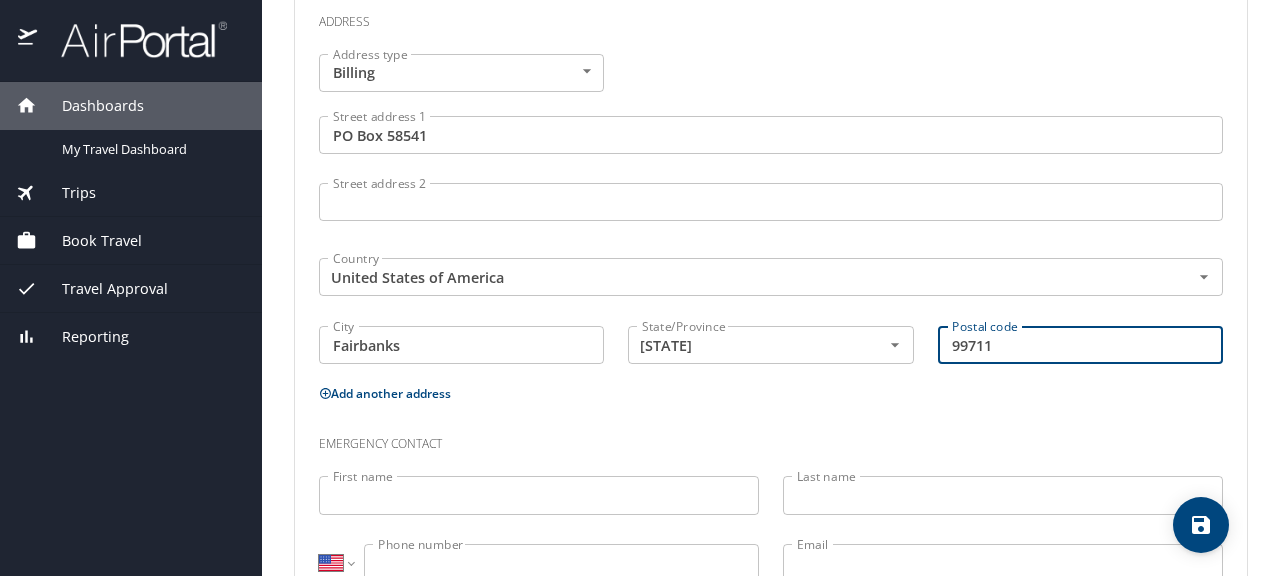 scroll, scrollTop: 801, scrollLeft: 0, axis: vertical 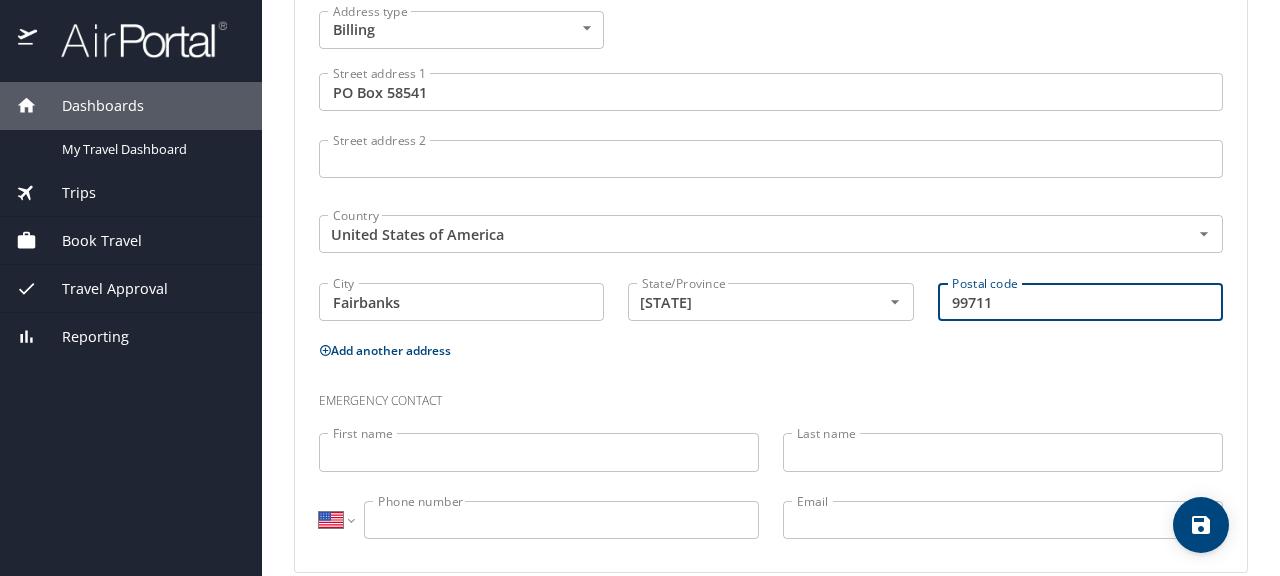 type on "99711" 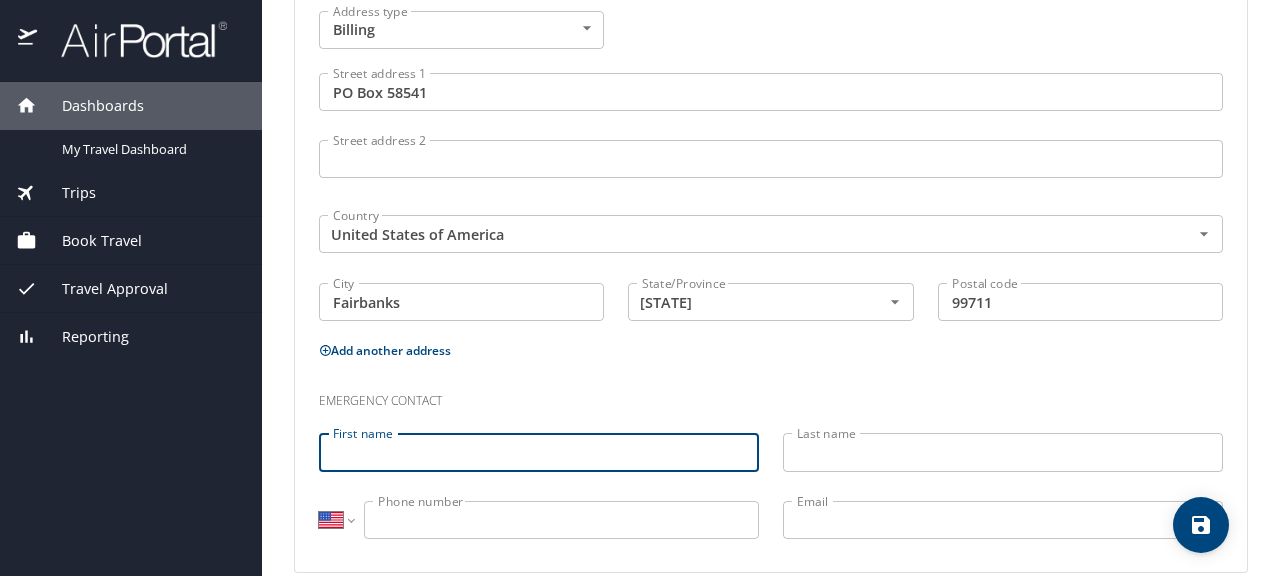 click on "First name" at bounding box center [539, 452] 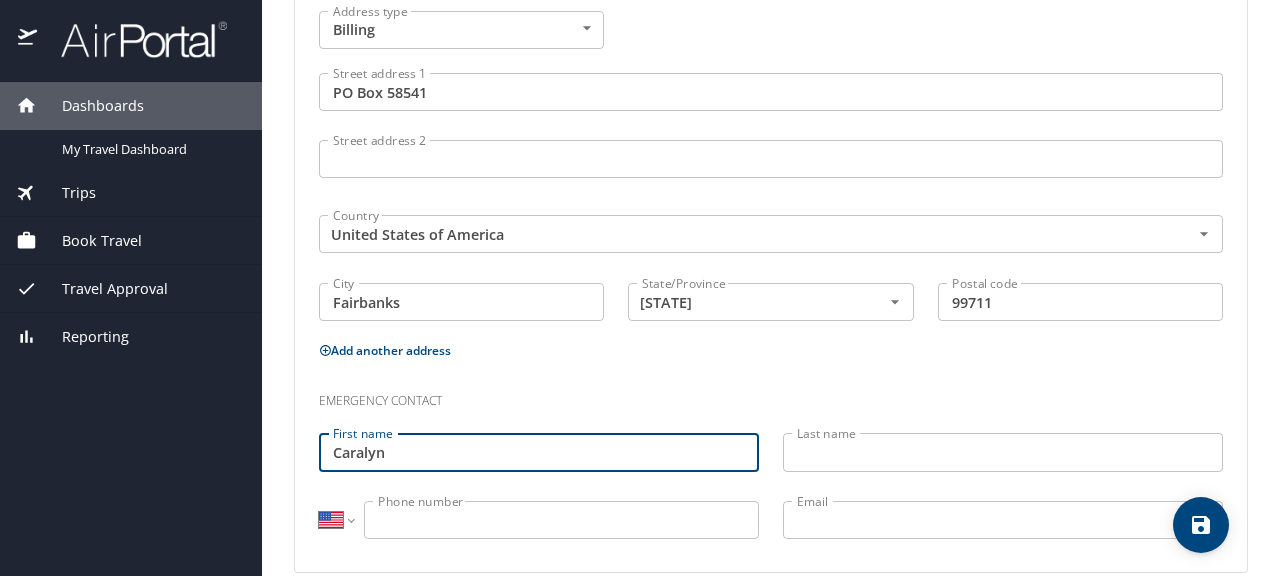 type on "Caralyn" 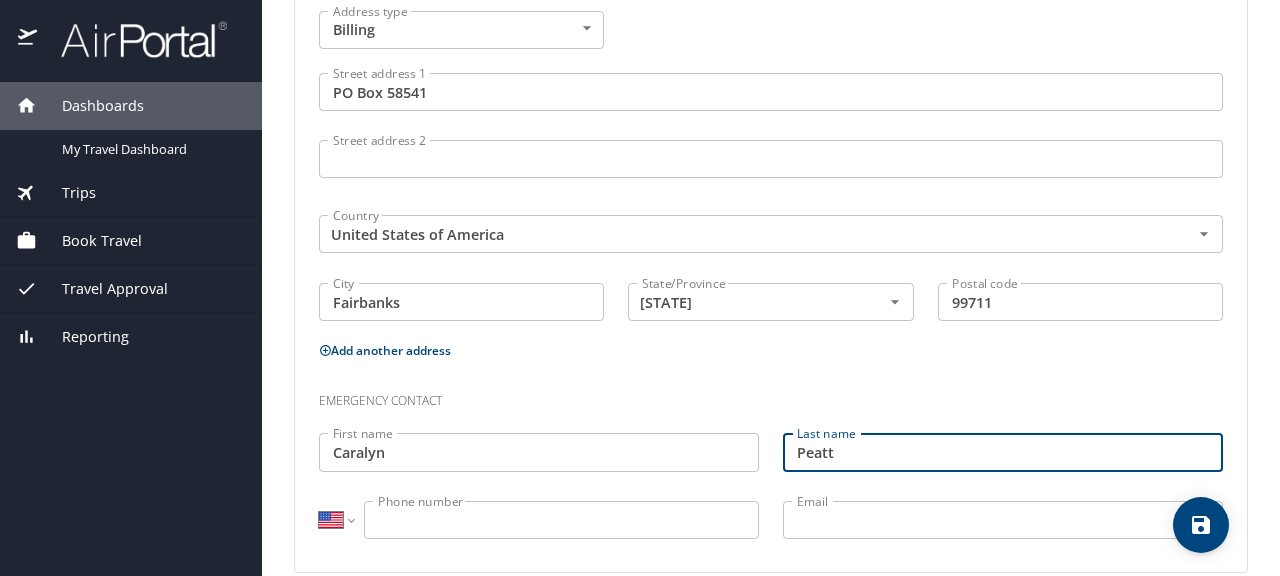 type on "[LAST]" 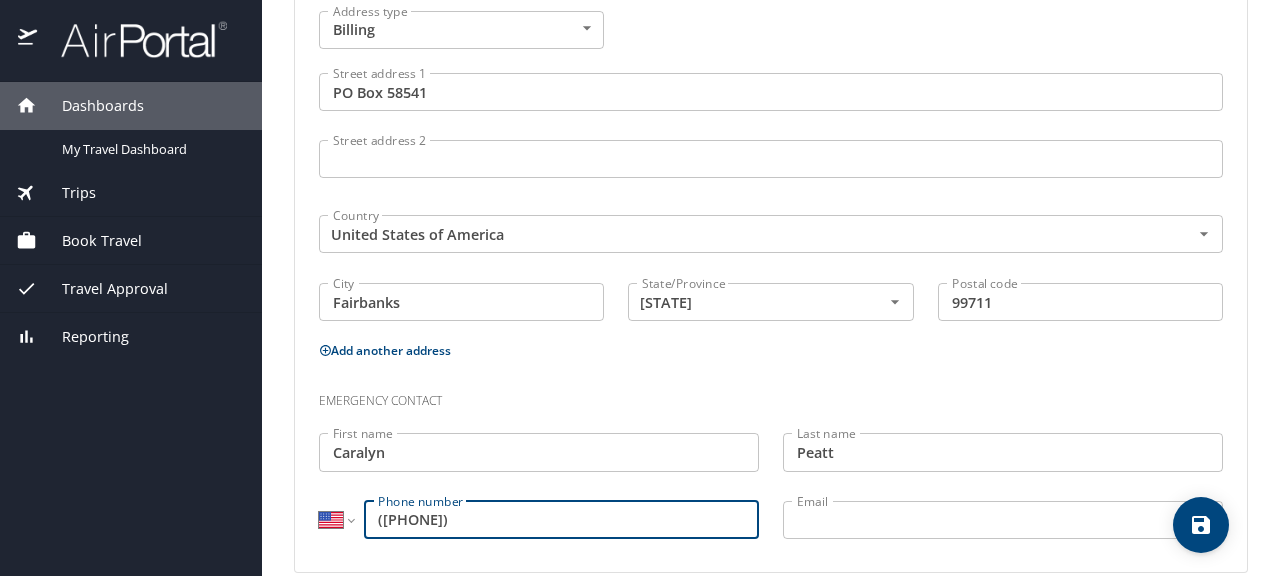 type on "(386) 747-4048" 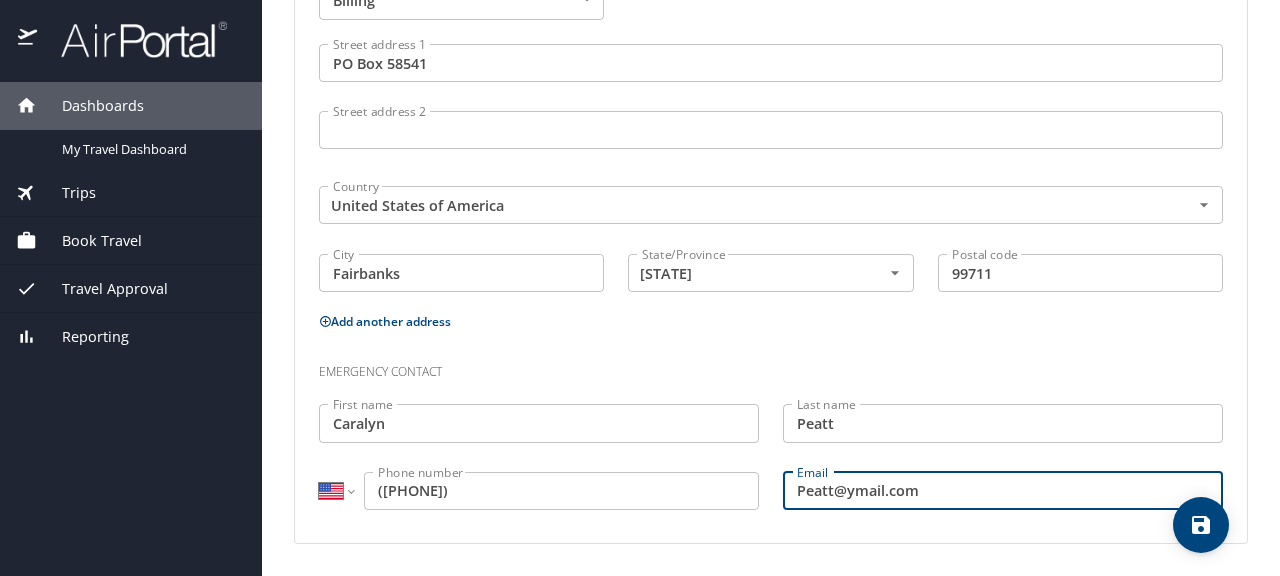 scroll, scrollTop: 0, scrollLeft: 0, axis: both 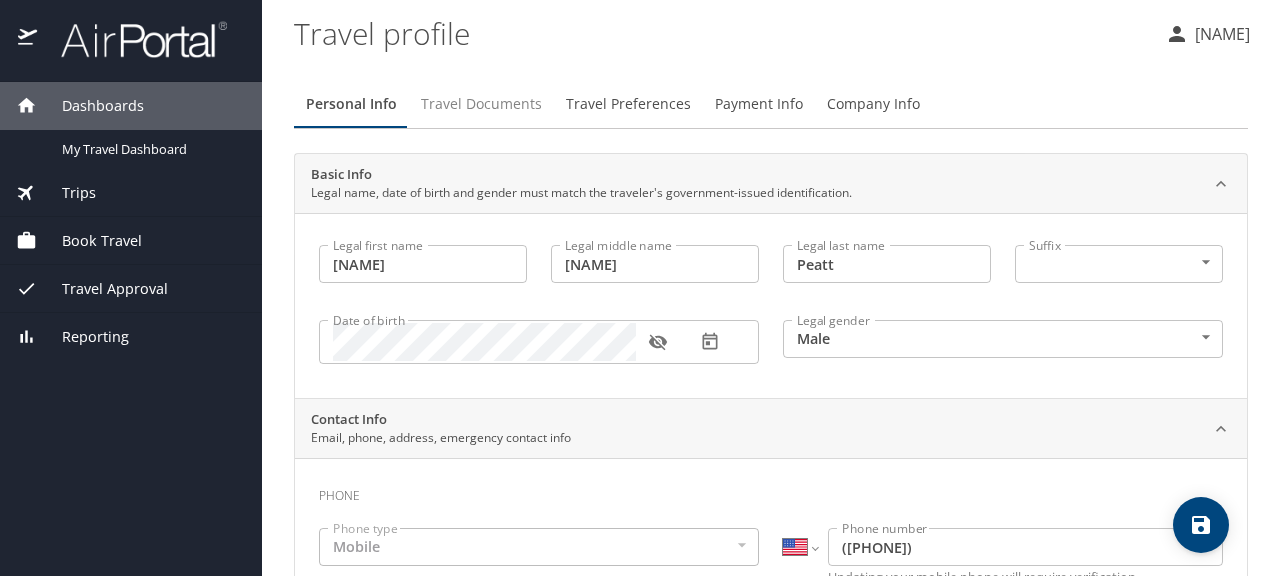 type on "Peatt@ymail.com" 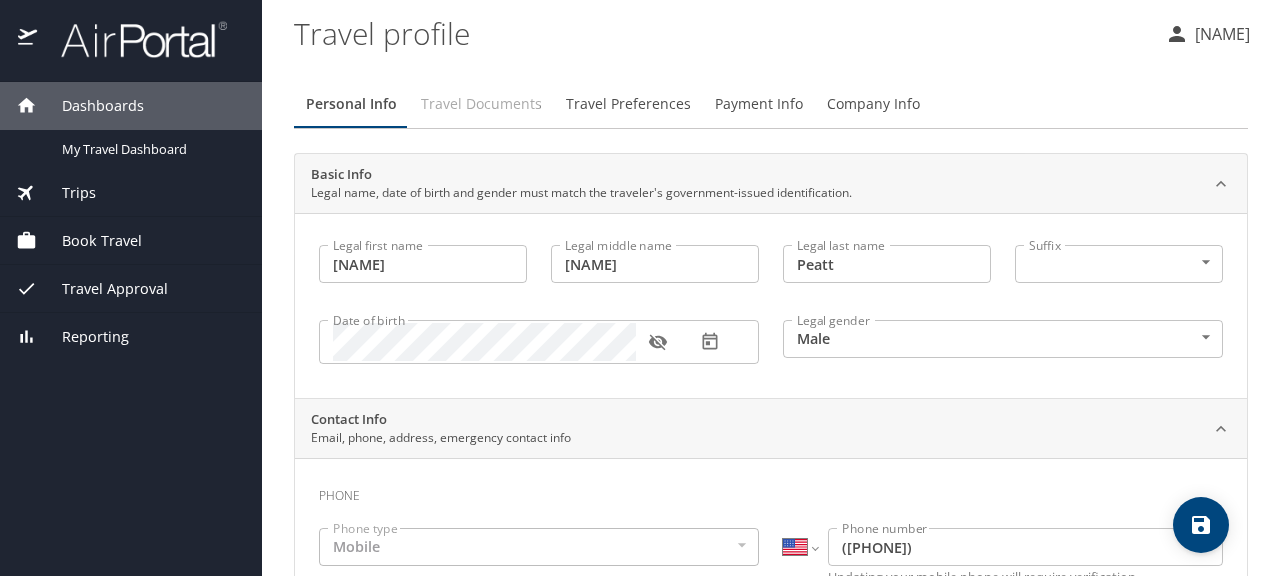 click on "Travel Documents" at bounding box center (481, 104) 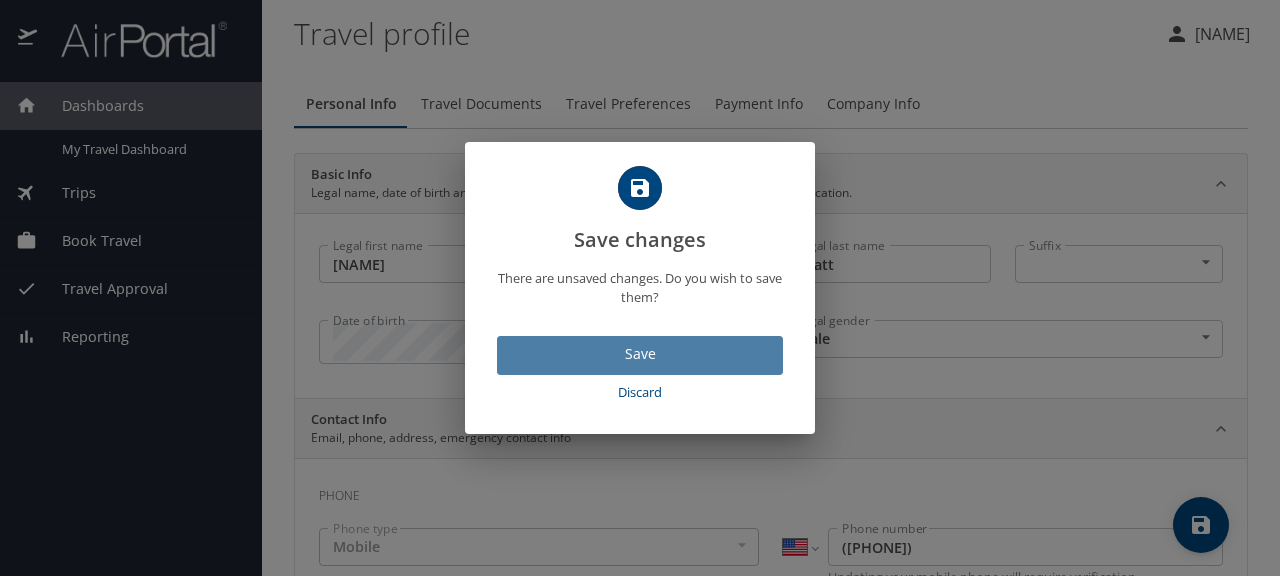 click on "Save" at bounding box center [640, 354] 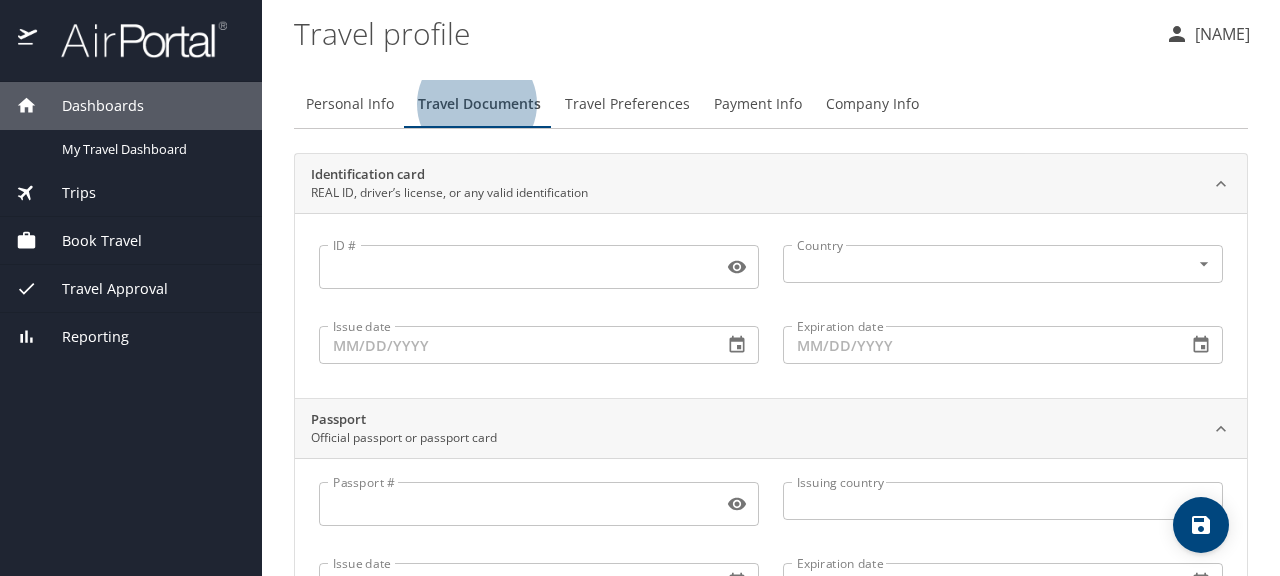 click on "ID #" at bounding box center [517, 267] 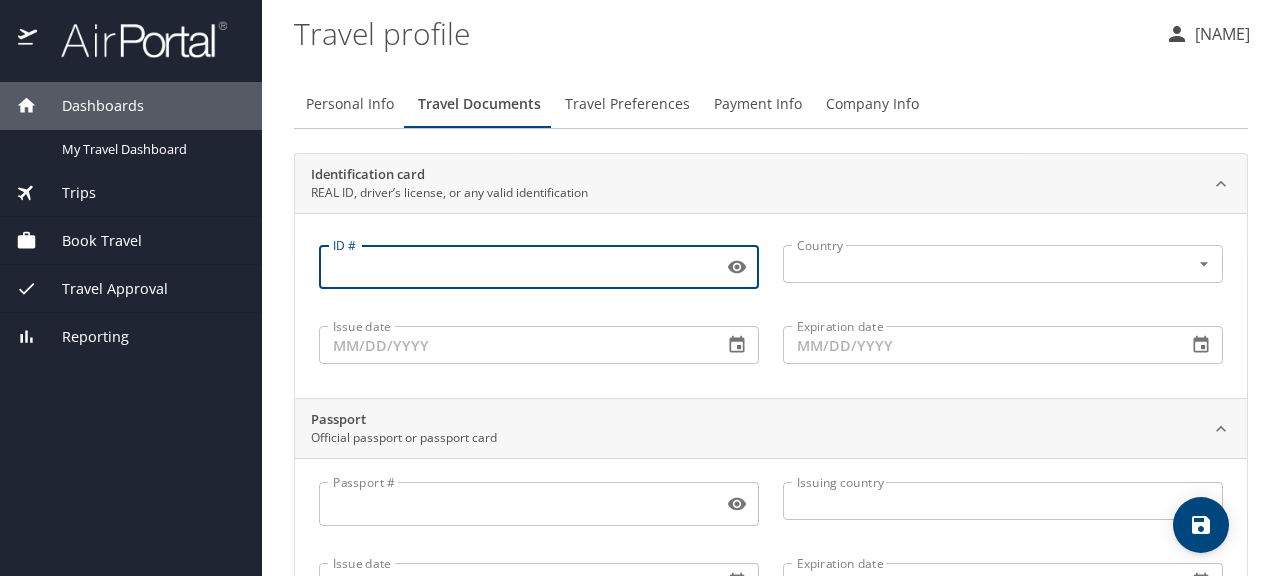 type on "4" 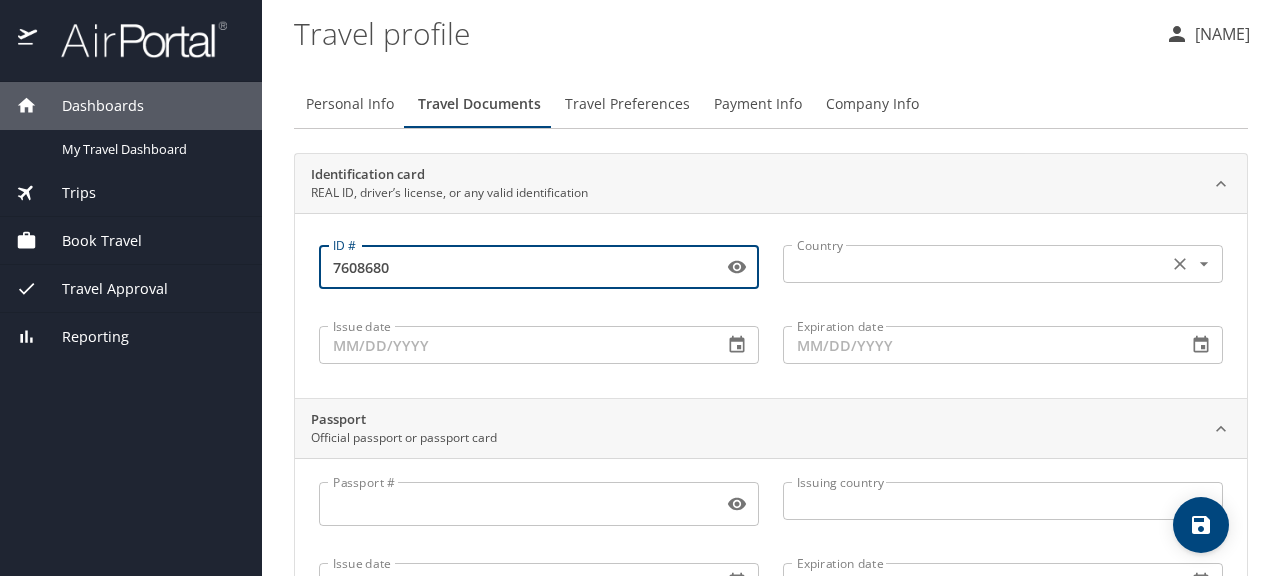 type on "7608680" 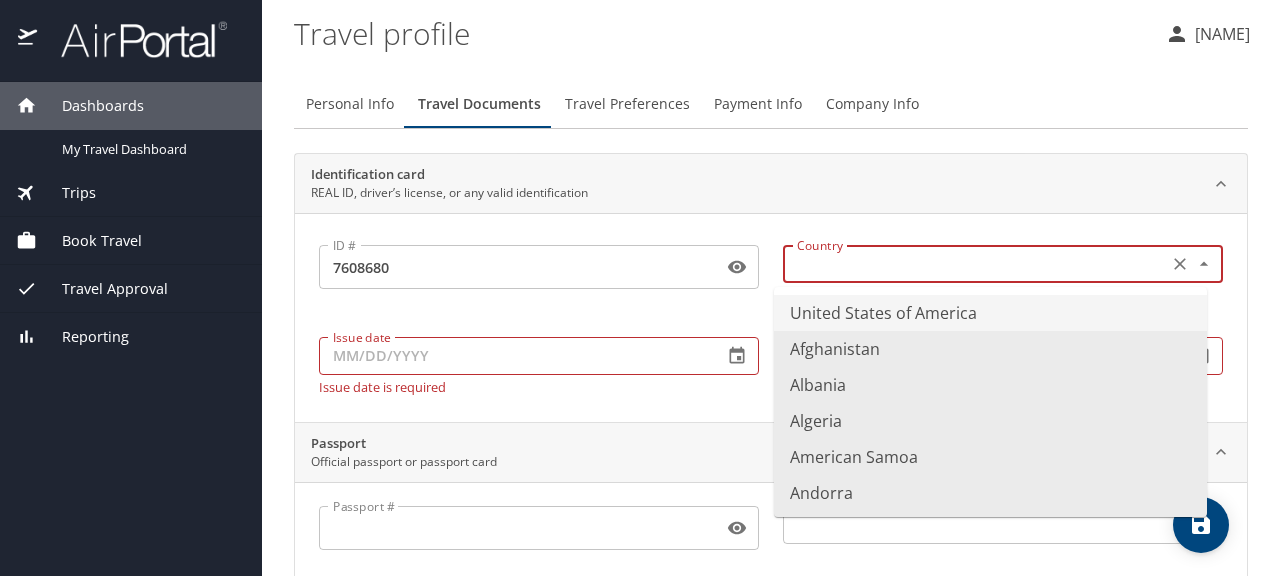 click on "United States of America" at bounding box center [990, 313] 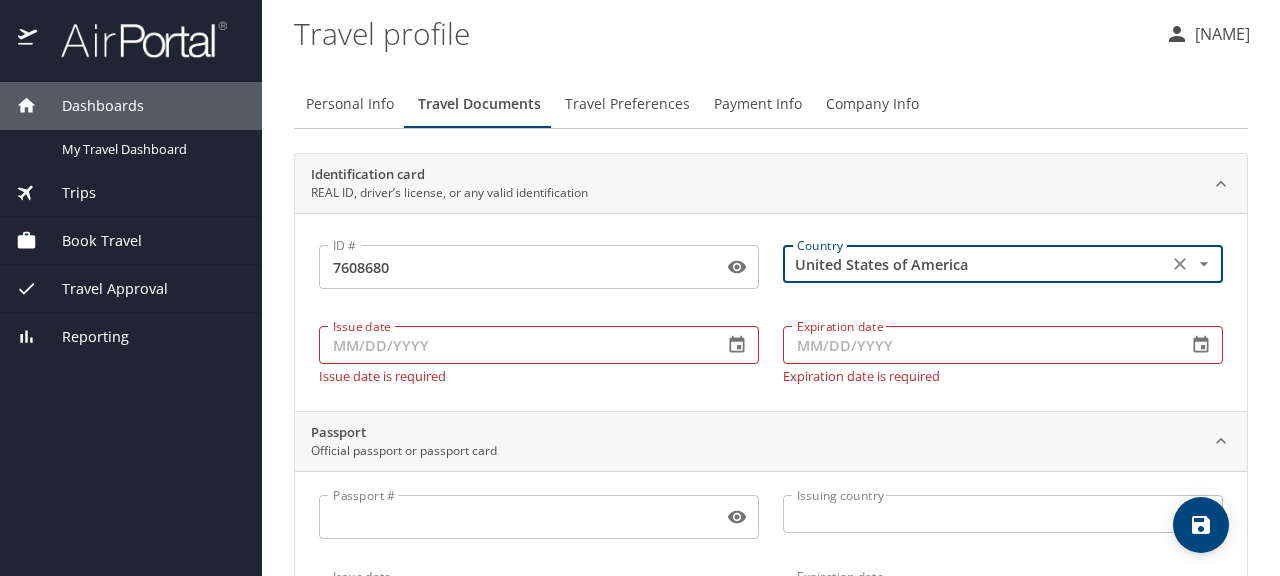 click on "Issue date" at bounding box center (513, 345) 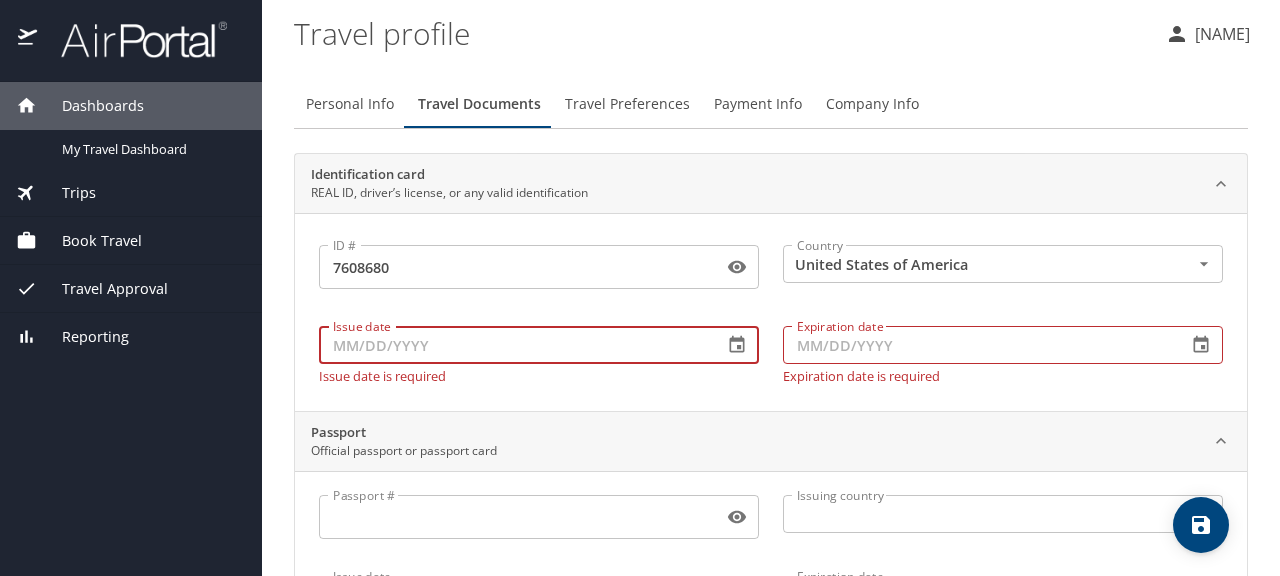type on "0_/__/____" 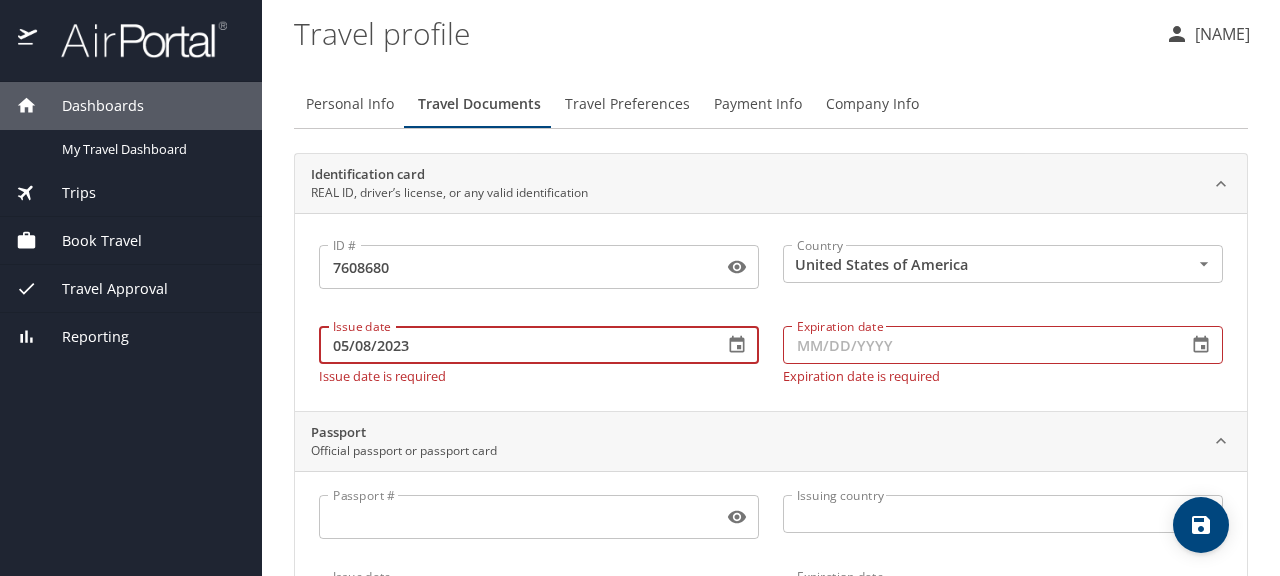 type on "05/08/2023" 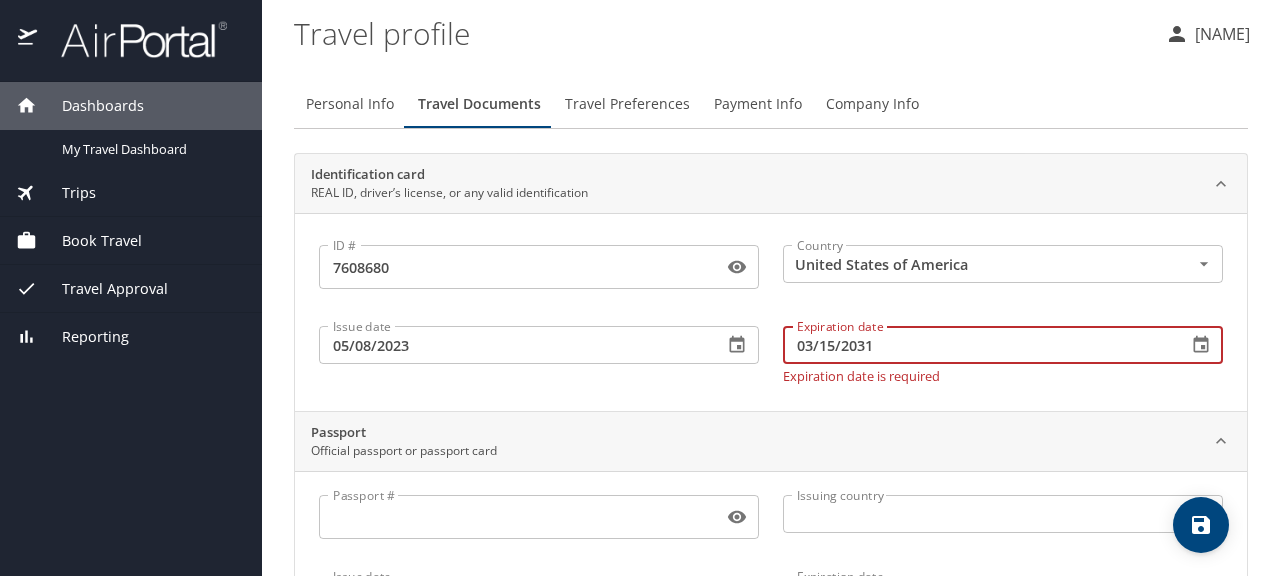 type on "03/15/2031" 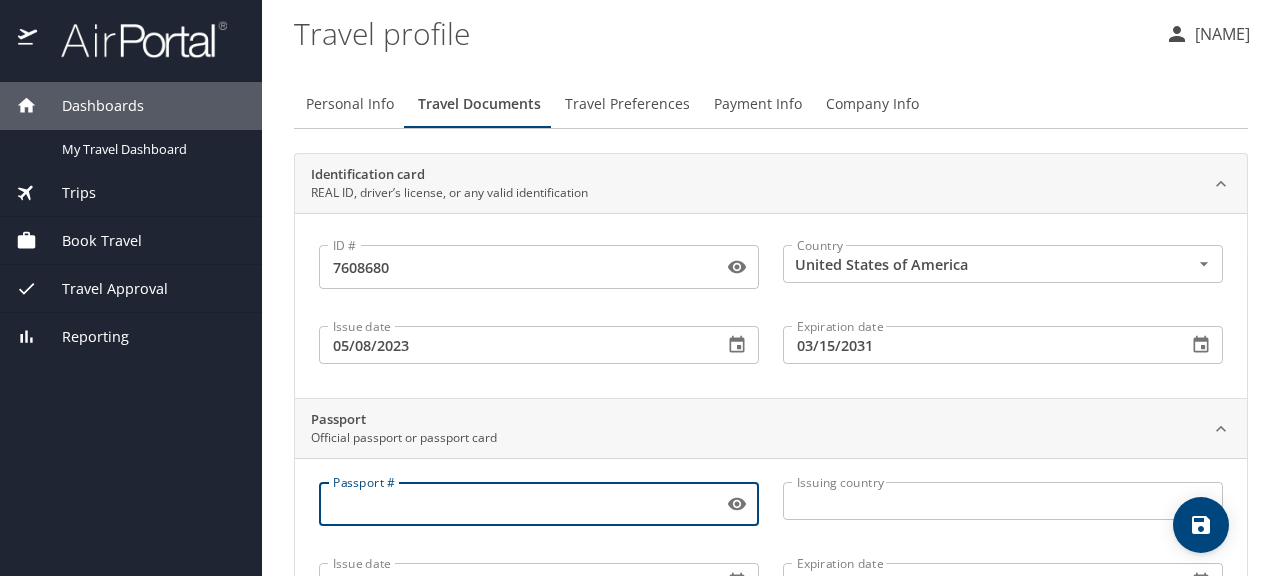 type on "9" 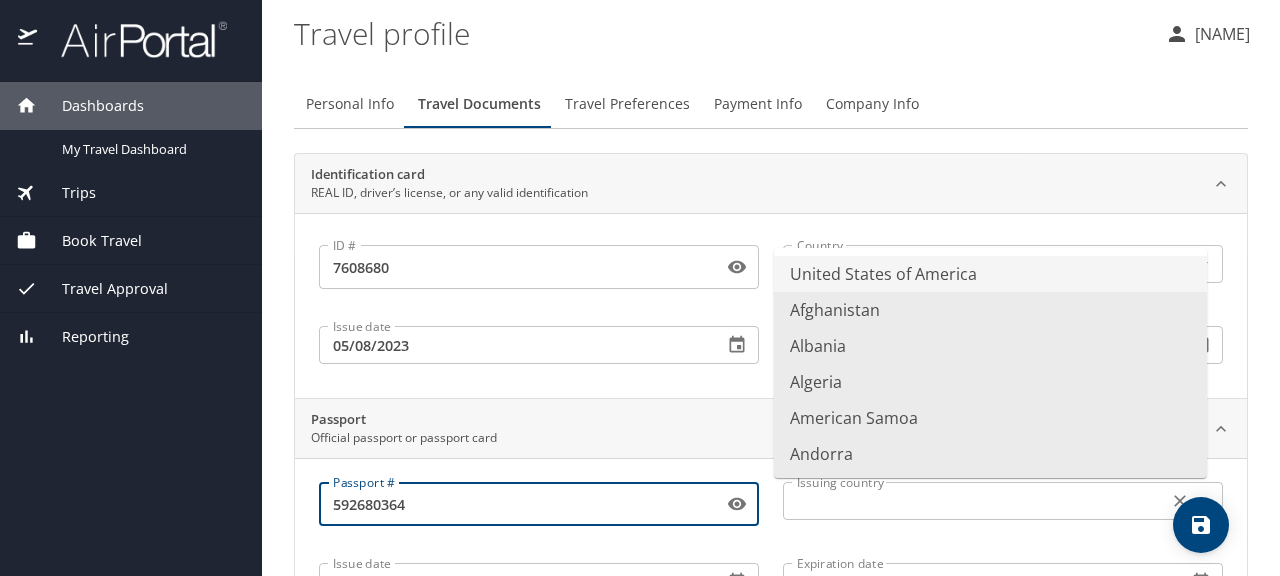 type on "592680364" 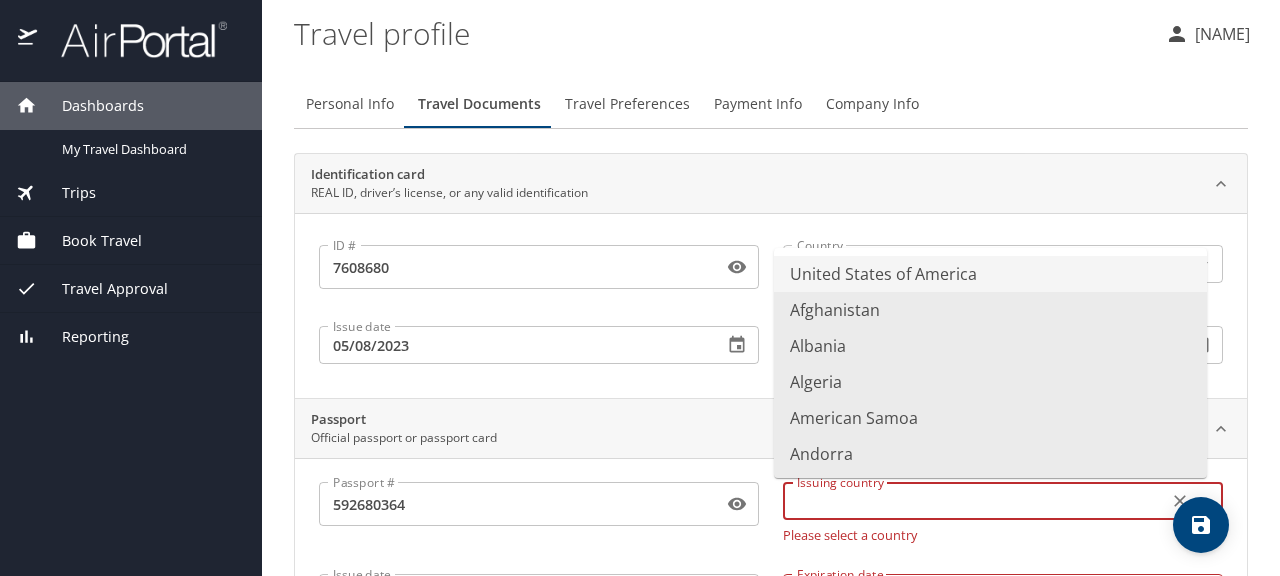 click on "United States of America" at bounding box center [990, 274] 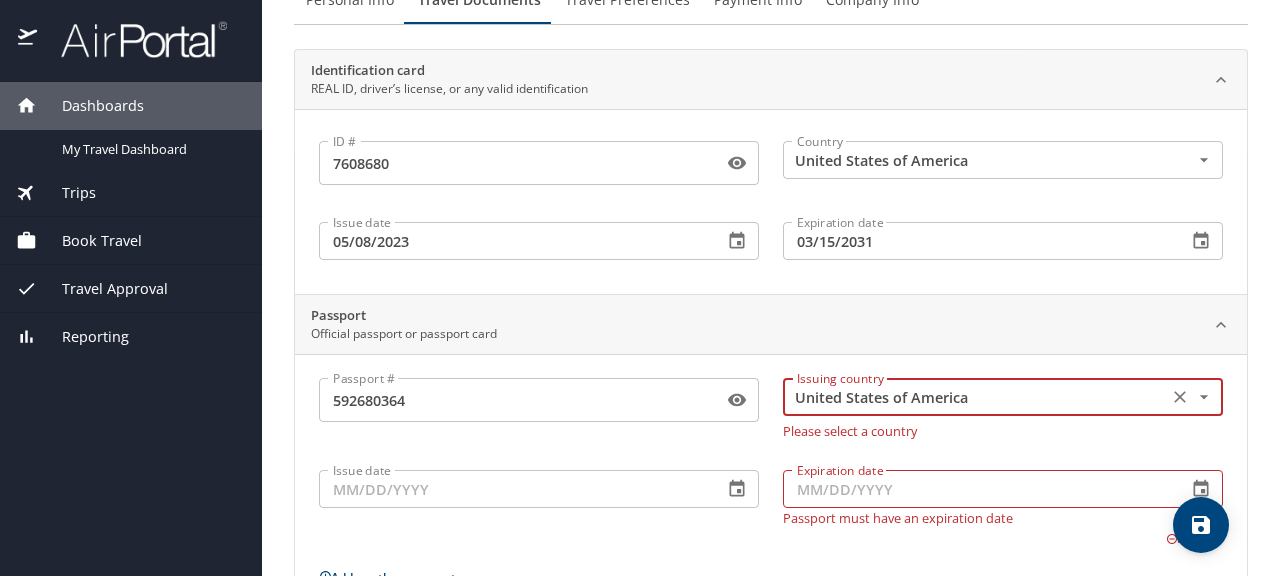 scroll, scrollTop: 141, scrollLeft: 0, axis: vertical 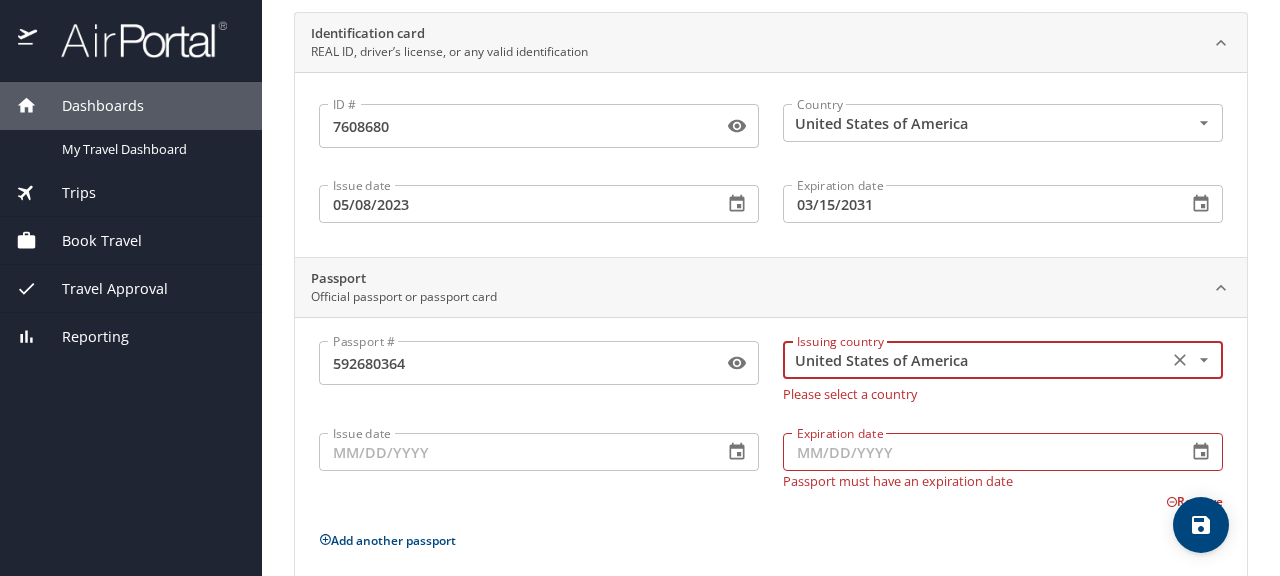 click on "Issue date" at bounding box center (513, 452) 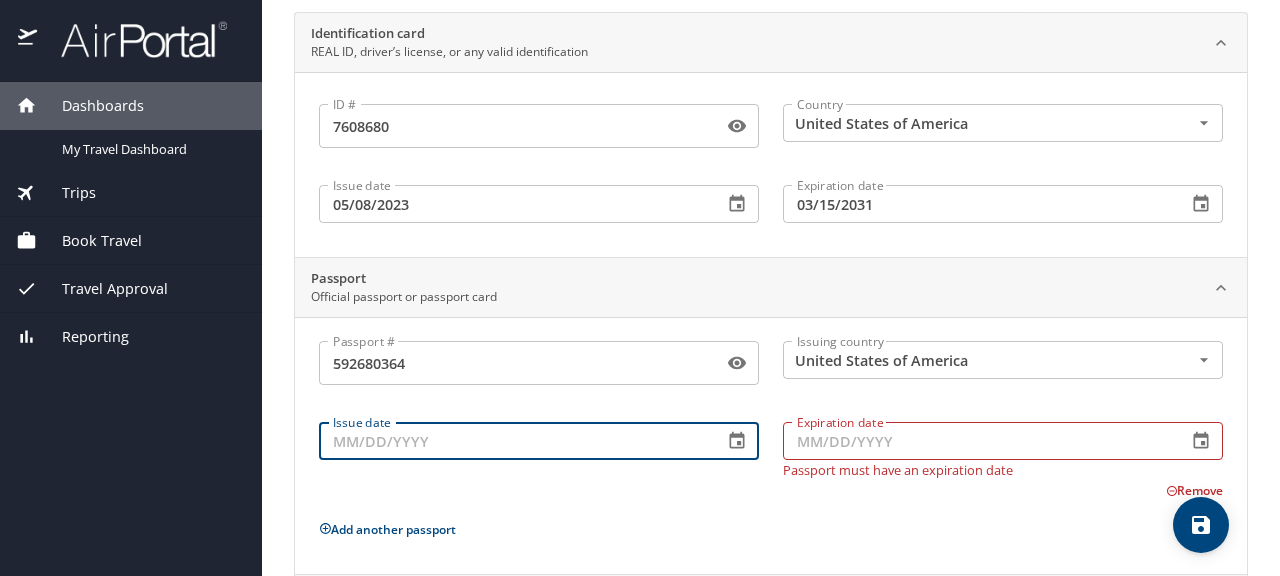 type on "0_/__/____" 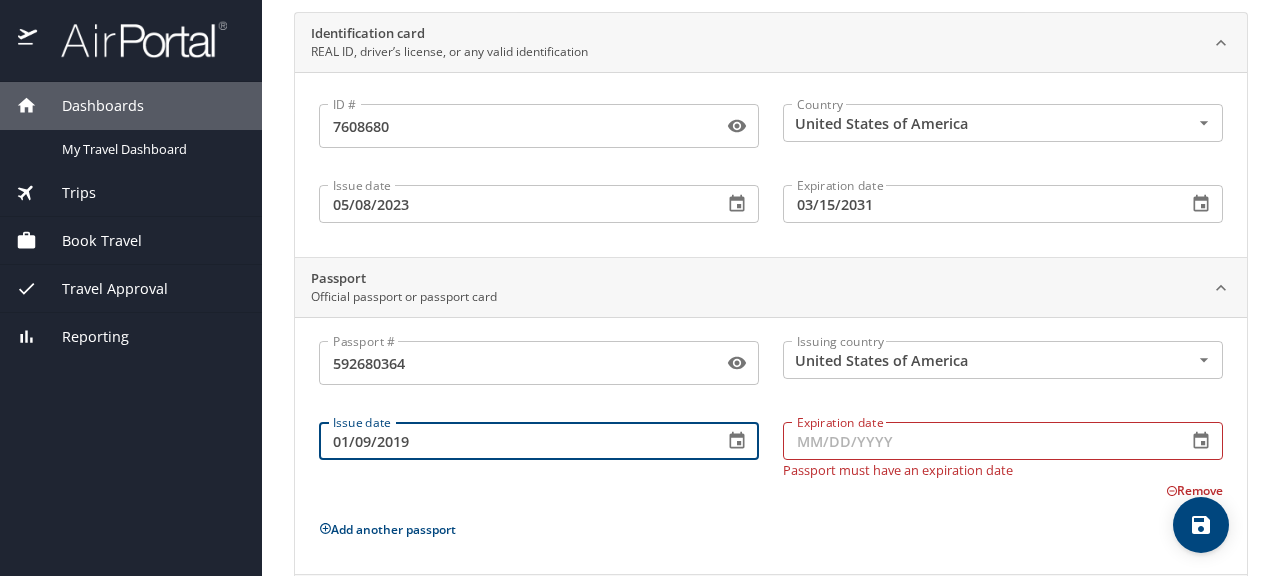 type on "01/09/2019" 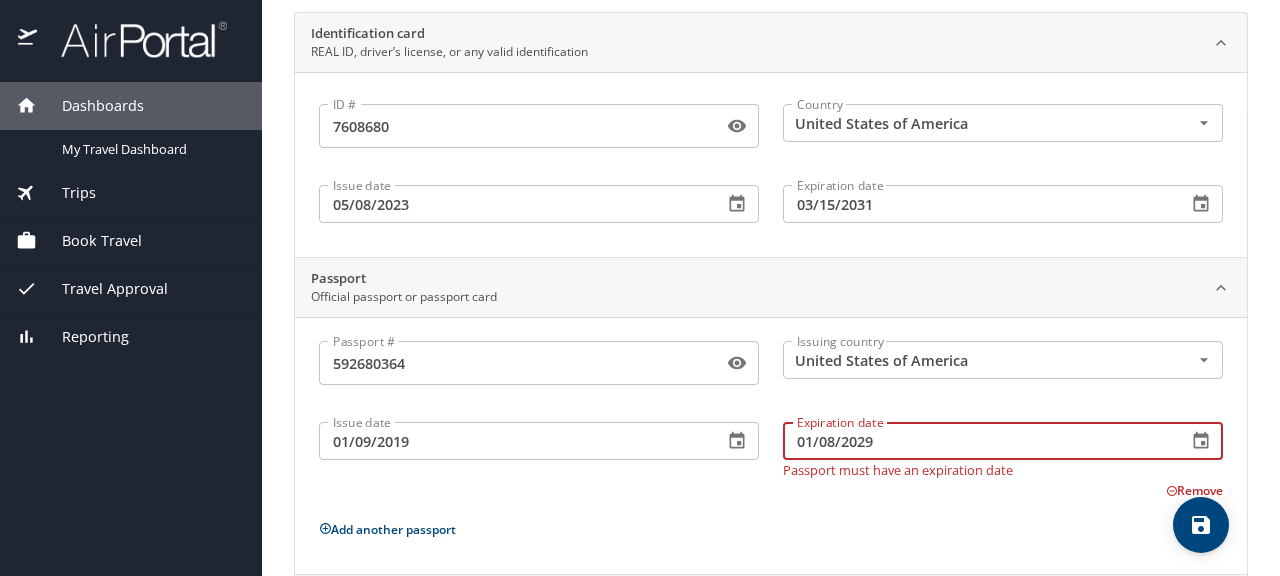 scroll, scrollTop: 211, scrollLeft: 0, axis: vertical 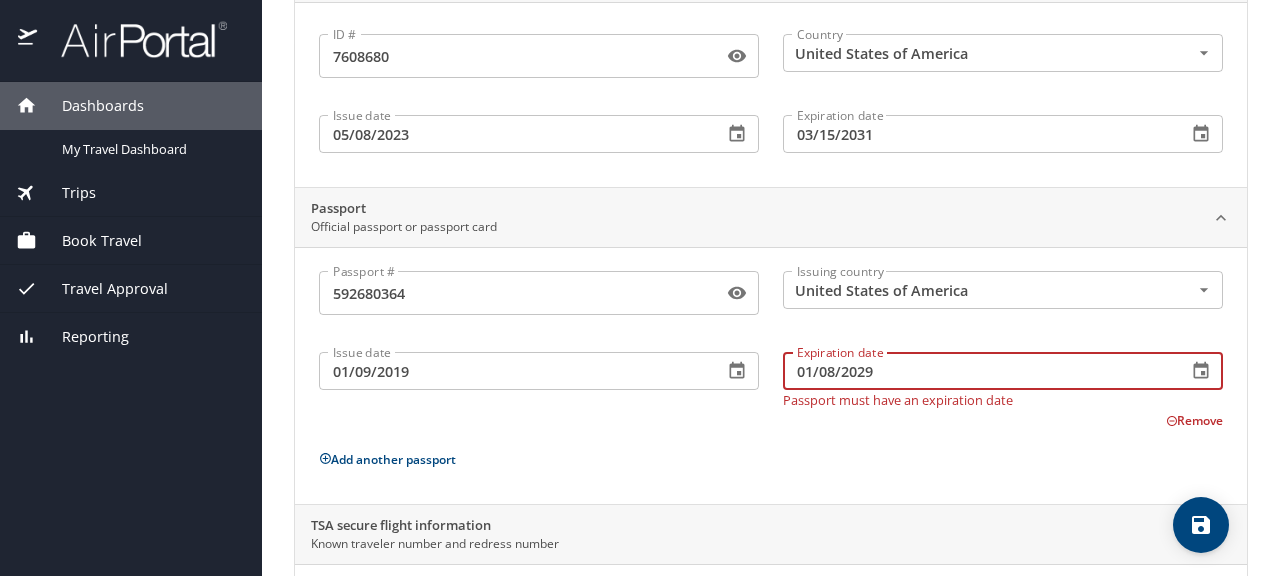 type on "01/08/2029" 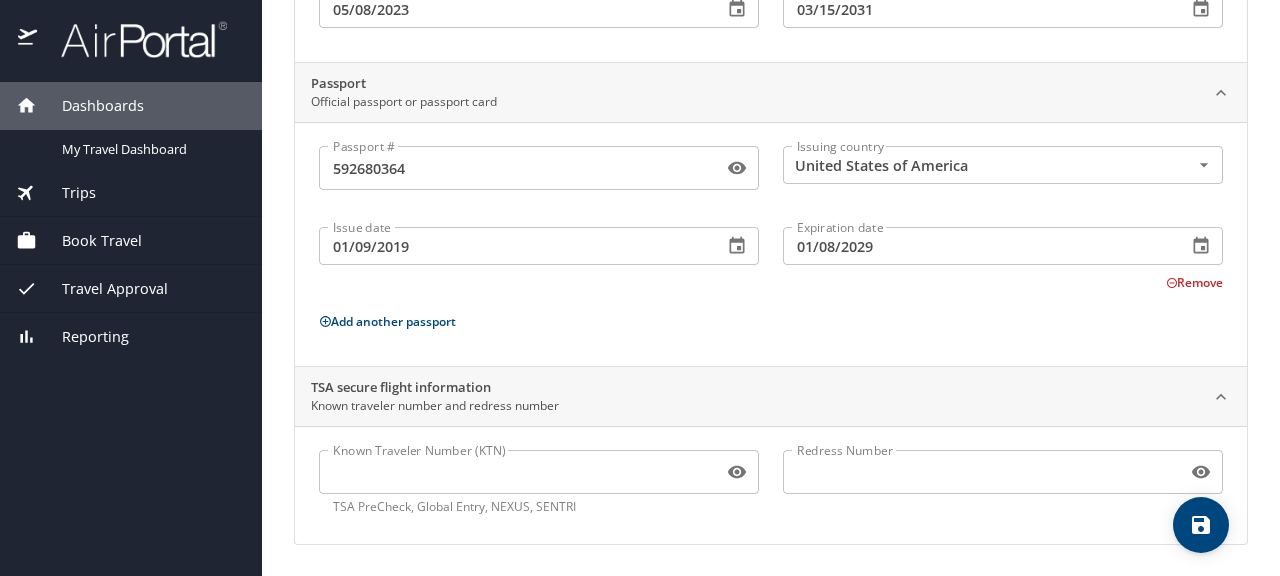 scroll, scrollTop: 0, scrollLeft: 0, axis: both 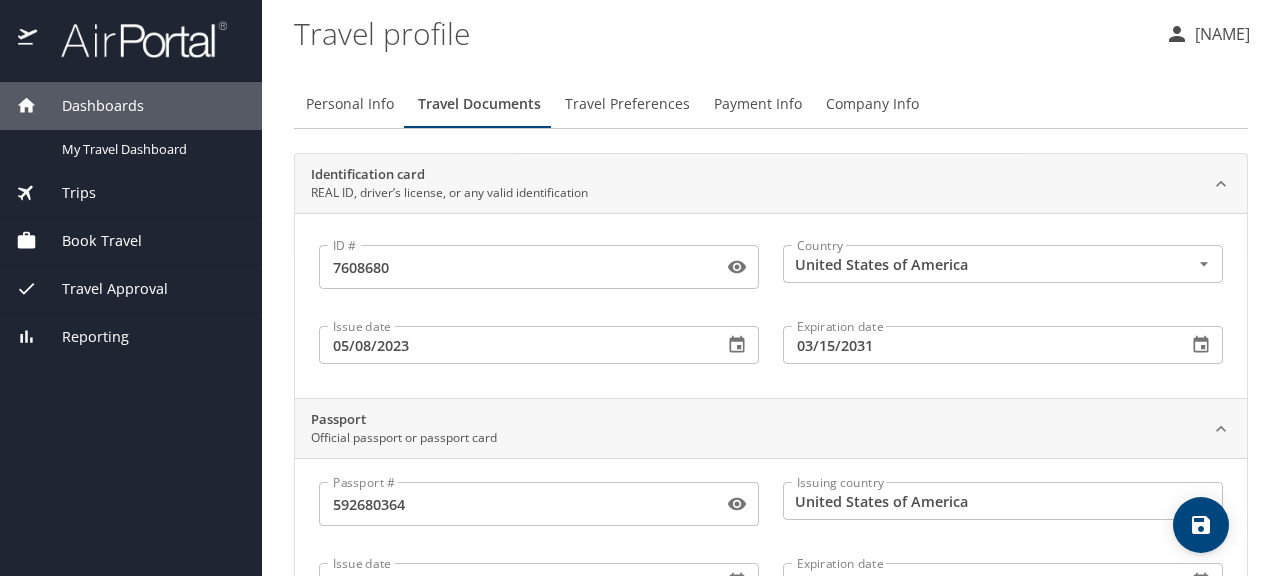 click on "Travel Preferences" at bounding box center (627, 104) 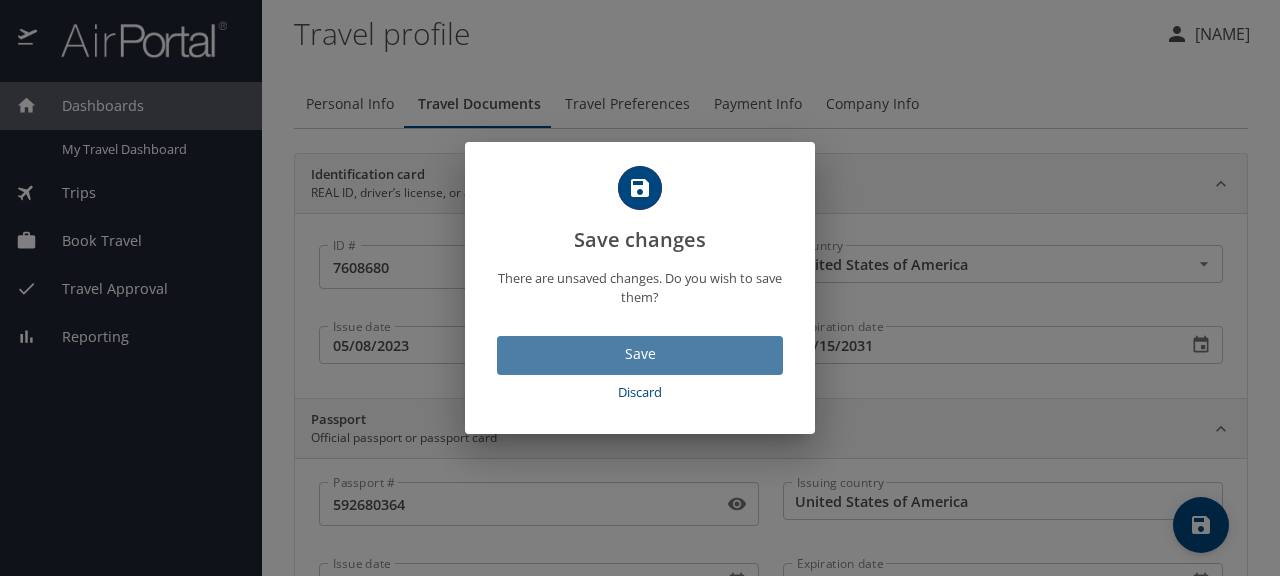 click on "Save" at bounding box center (640, 354) 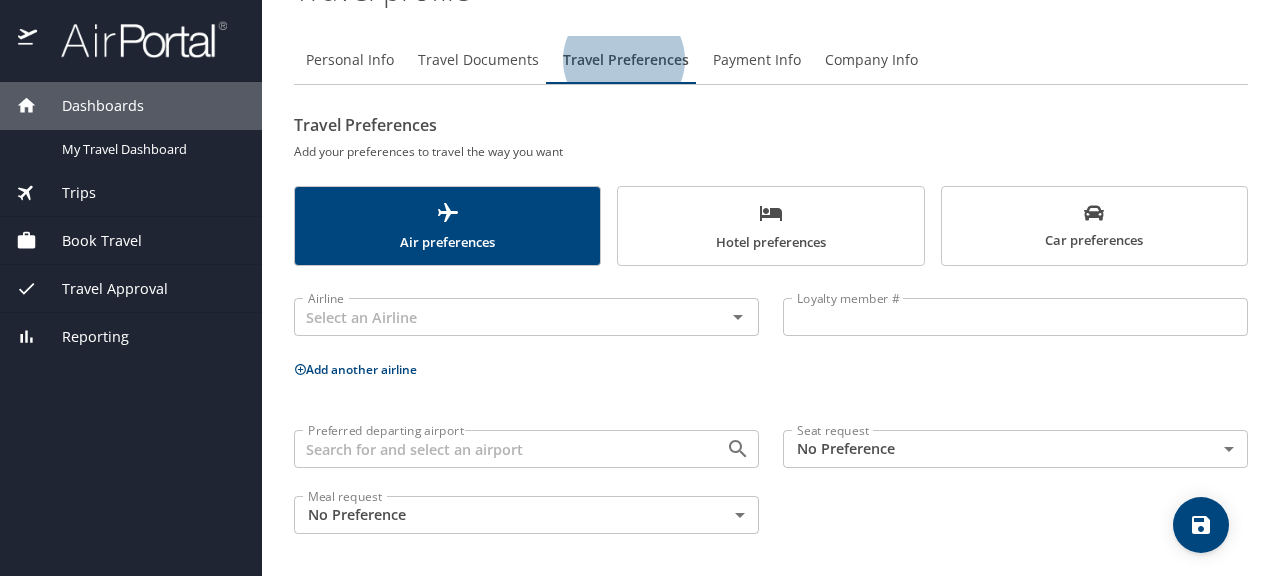 scroll, scrollTop: 45, scrollLeft: 0, axis: vertical 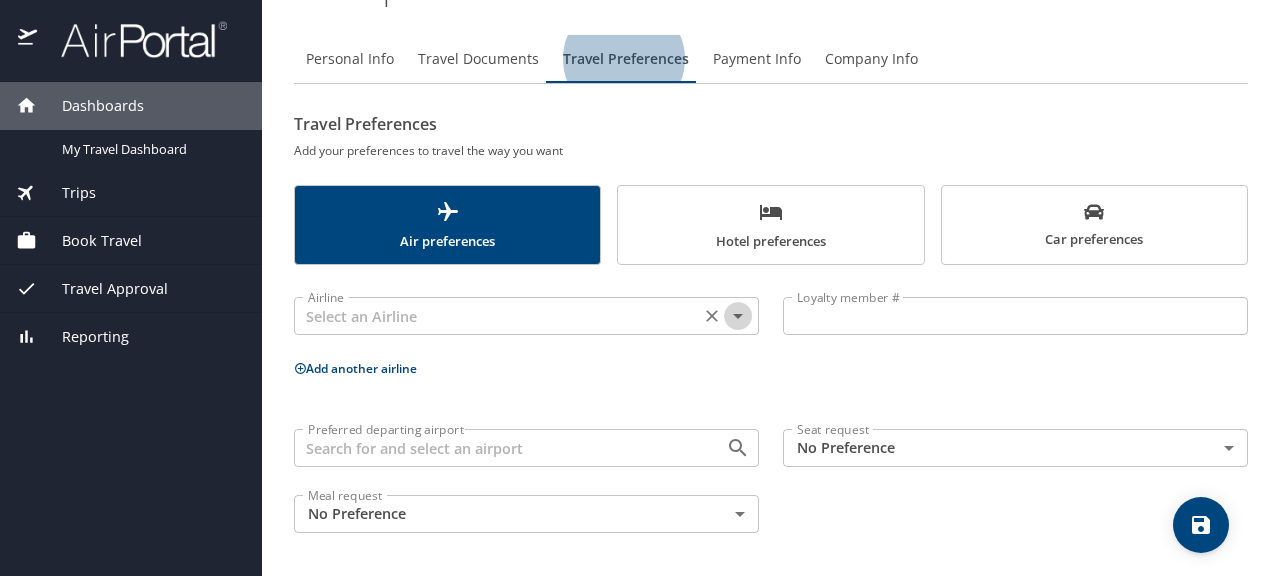 click 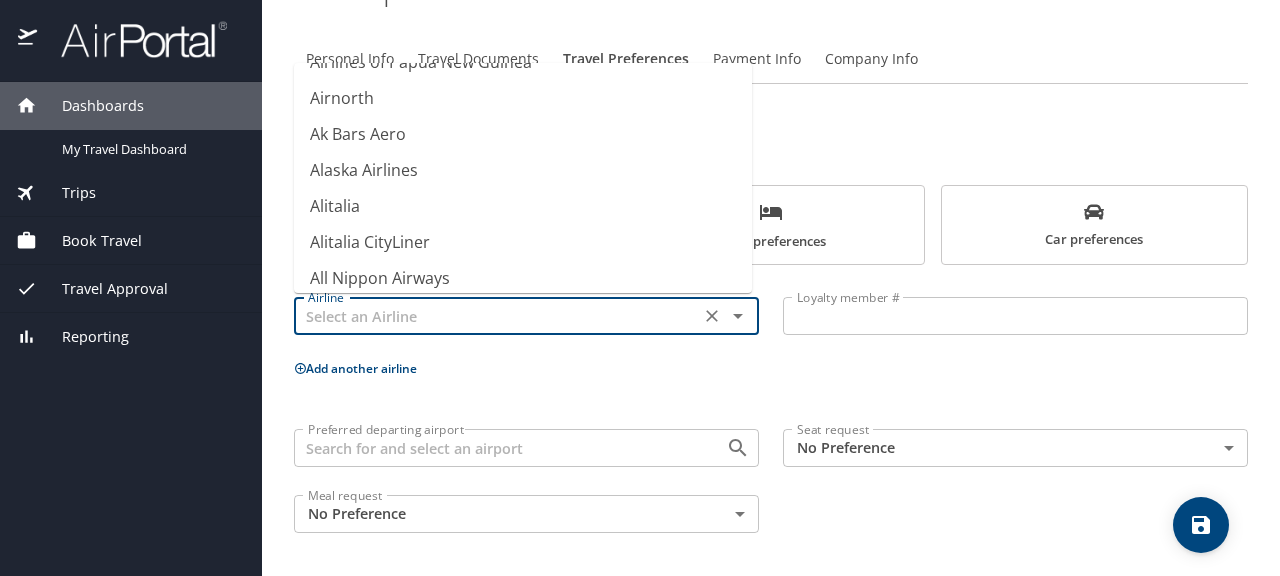 scroll, scrollTop: 2676, scrollLeft: 0, axis: vertical 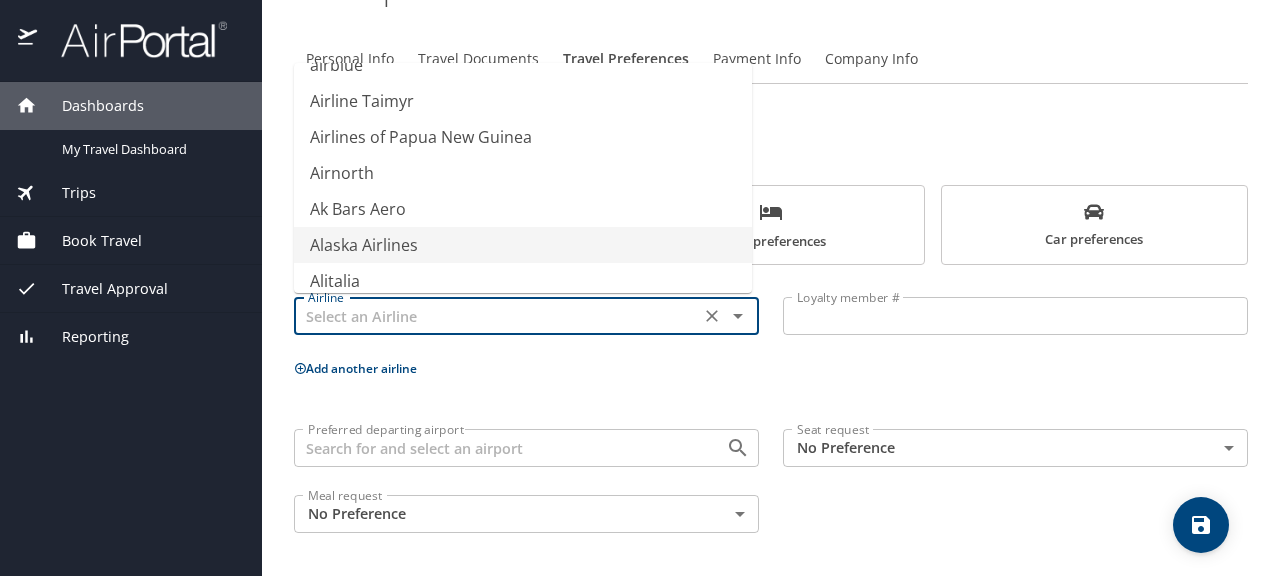 click on "Alaska Airlines" at bounding box center [523, 245] 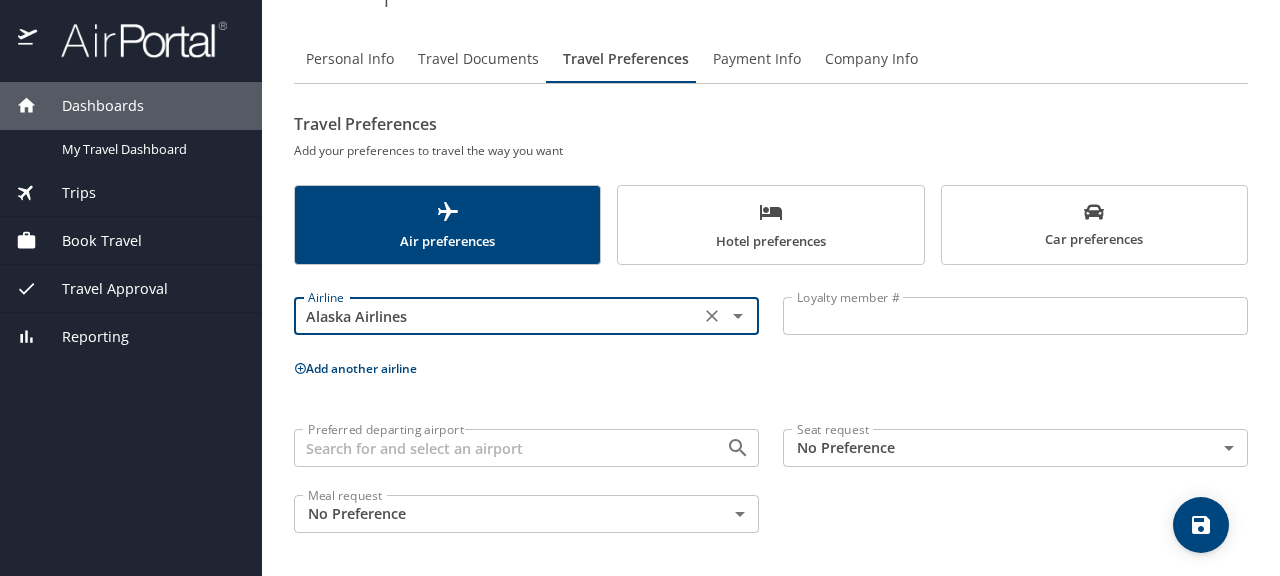 click on "Loyalty member #" at bounding box center (1015, 316) 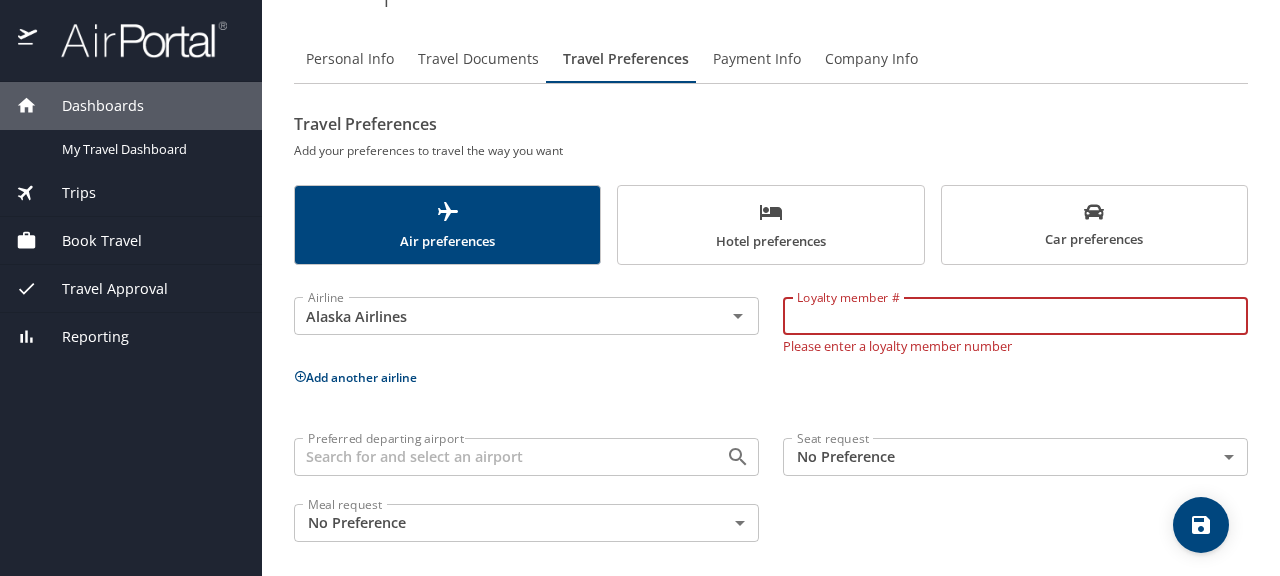 type on "6" 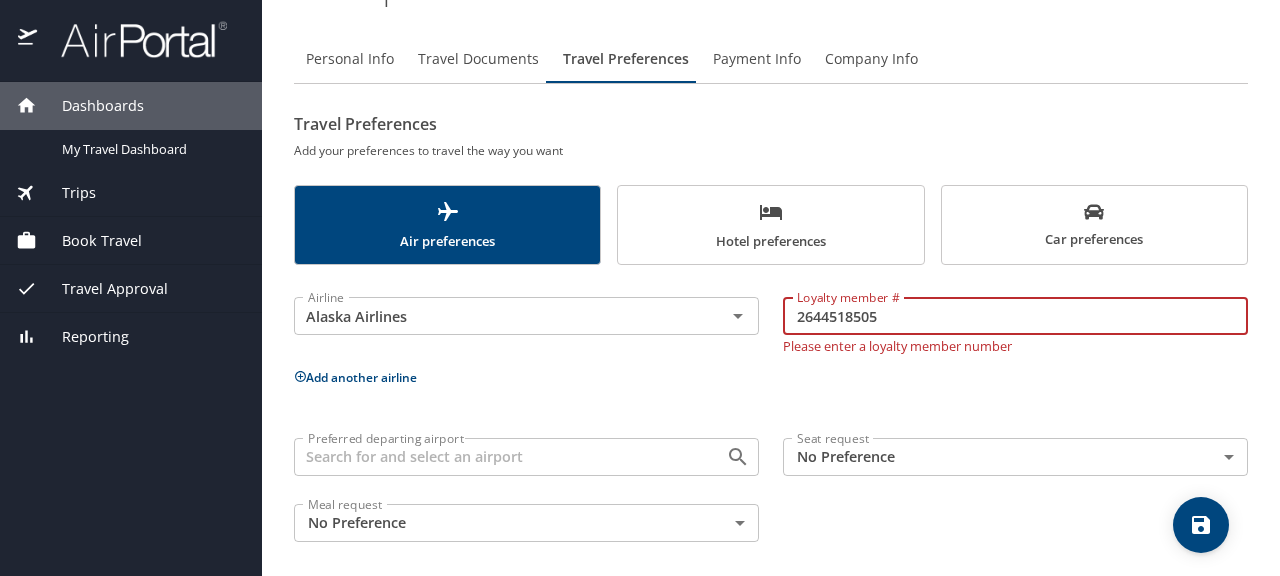 click on "2644518505" at bounding box center (1015, 316) 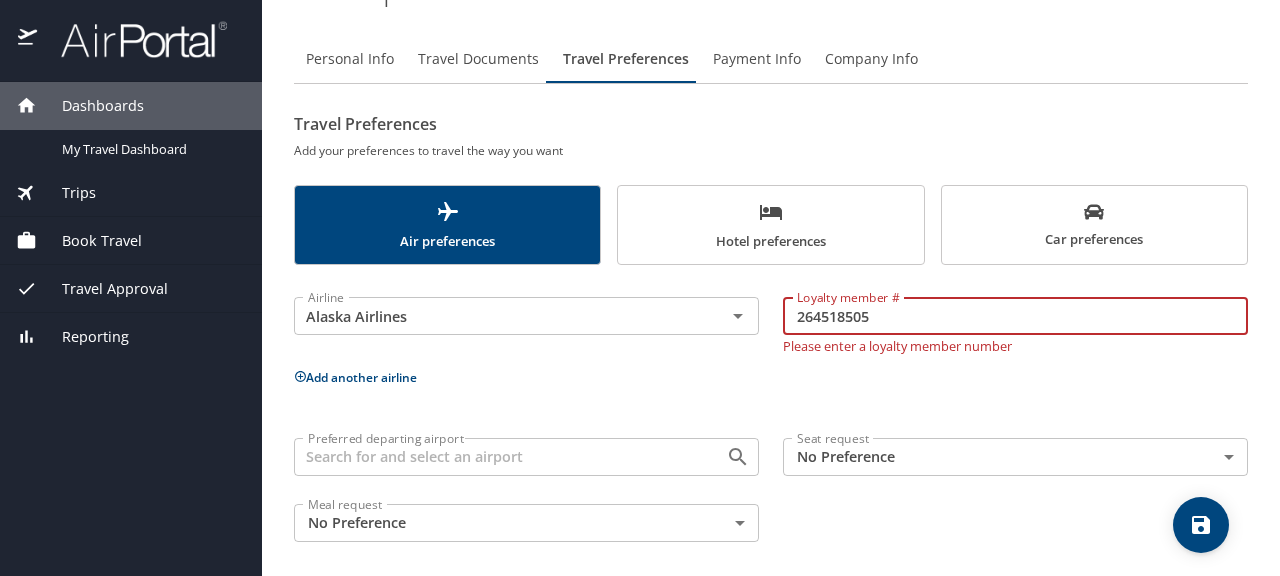 type on "264518505" 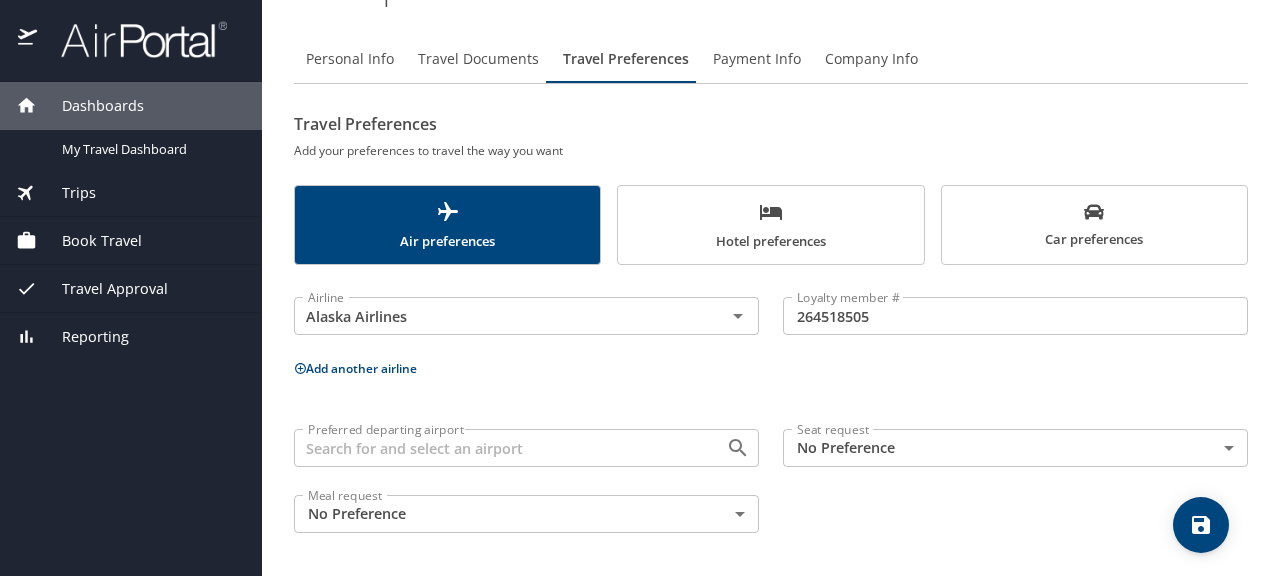 click on "Add another airline" at bounding box center (771, 368) 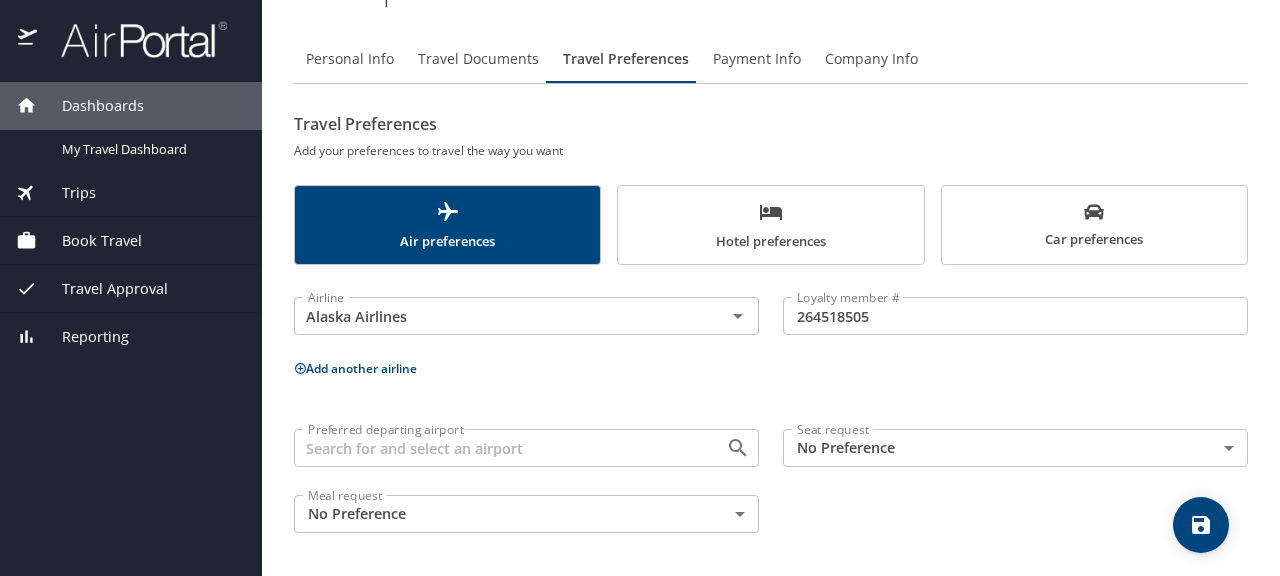 click on "Preferred departing airport" at bounding box center [497, 448] 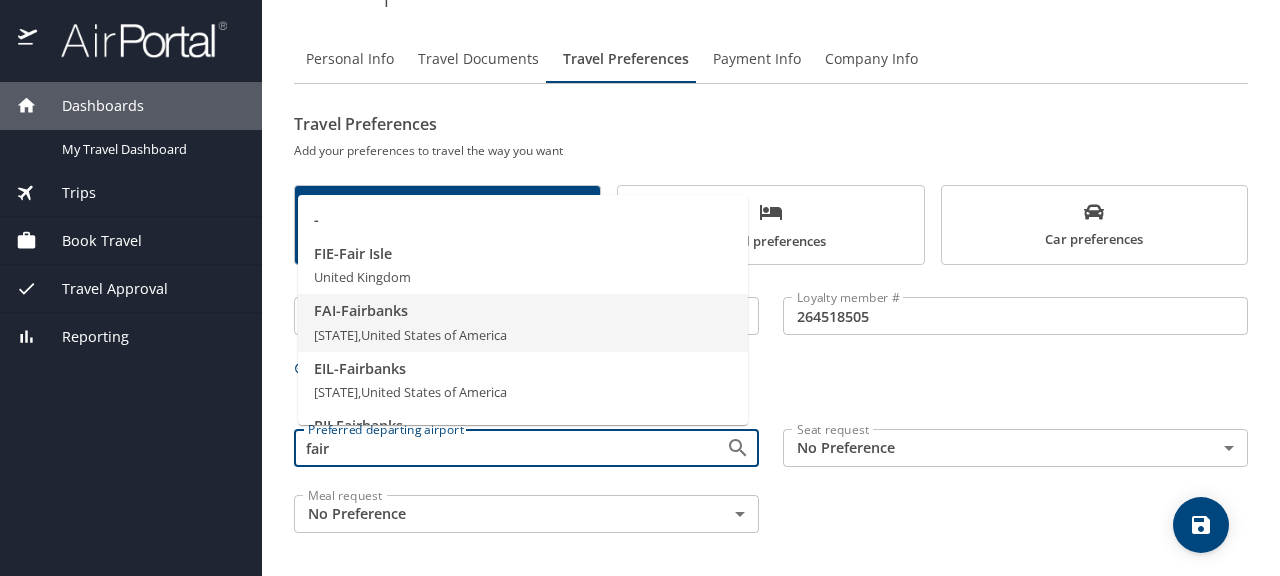 click on "FAI  -  Fairbanks Alaska,  United States of America" at bounding box center [523, 323] 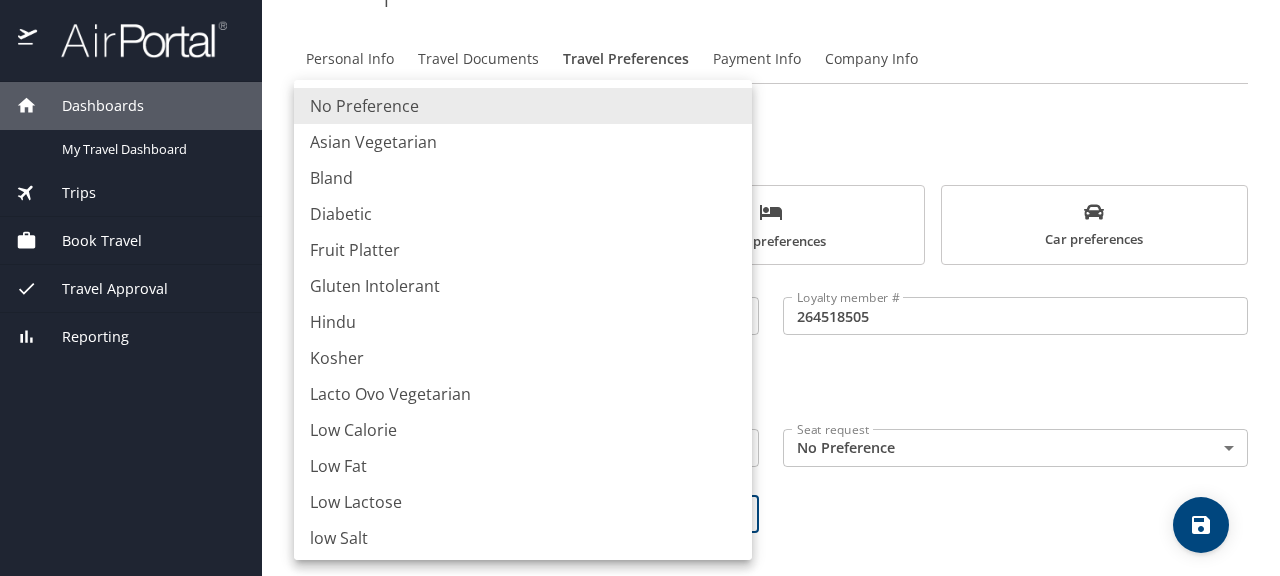 click on "Dashboards My Travel Dashboard Trips Current / Future Trips Past Trips Trips Missing Hotel Book Travel Request Agent Booking Approval Request (Beta) Book/Manage Online Trips Travel Approval Pending Trip Approvals Approved Trips Canceled Trips Approvals (Beta) Reporting Travel profile Devin Peatt Personal Info Travel Documents Travel Preferences Payment Info Company Info Travel Preferences Add your preferences to travel the way you want Air preferences Hotel preferences Car preferences Airline Alaska Airlines Airline   Loyalty member # 264518505 Loyalty member #  Add another airline Preferred departing airport FAI - Fairbanks Preferred departing airport   Seat request No Preference NotApplicable Seat request   Meal request No Preference NotApplicable Meal request My settings Travel agency contacts View travel profile Give feedback Sign out No Preference Asian Vegetarian Bland Diabetic Fruit Platter Gluten Intolerant Hindu Kosher Lacto Ovo Vegetarian Low Calorie Low Fat Low Lactose low Salt Muslim No Fish" at bounding box center [640, 288] 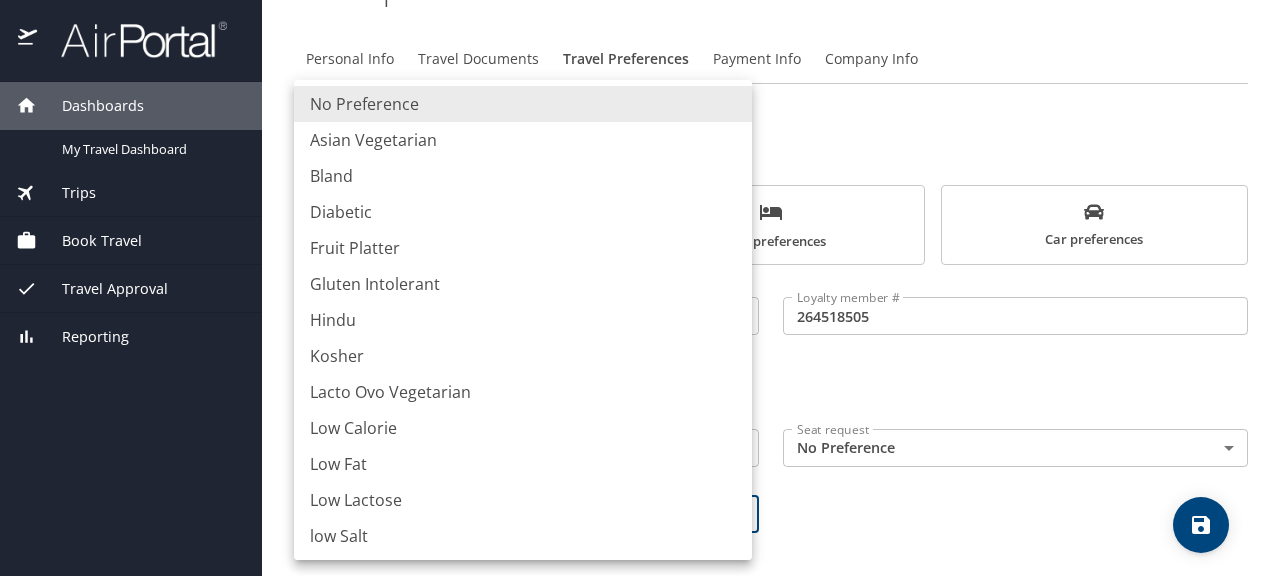 scroll, scrollTop: 0, scrollLeft: 0, axis: both 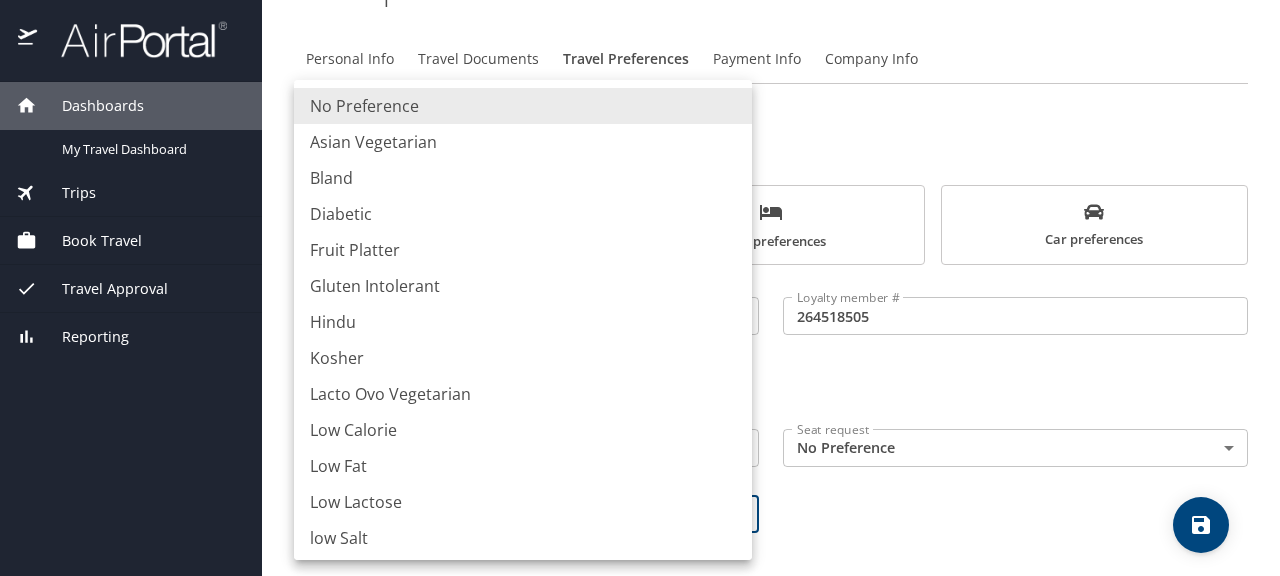 click at bounding box center [640, 288] 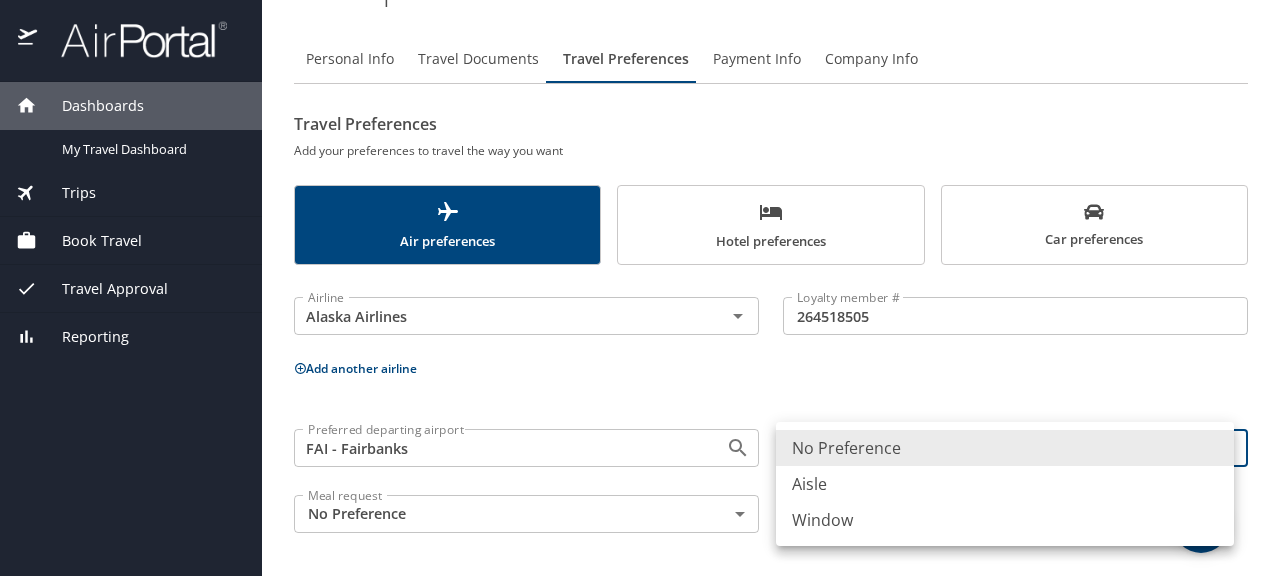 click on "Dashboards My Travel Dashboard Trips Current / Future Trips Past Trips Trips Missing Hotel Book Travel Request Agent Booking Approval Request (Beta) Book/Manage Online Trips Travel Approval Pending Trip Approvals Approved Trips Canceled Trips Approvals (Beta) Reporting Travel profile Devin Peatt Personal Info Travel Documents Travel Preferences Payment Info Company Info Travel Preferences Add your preferences to travel the way you want Air preferences Hotel preferences Car preferences Airline Alaska Airlines Airline   Loyalty member # 264518505 Loyalty member #  Add another airline Preferred departing airport FAI - Fairbanks Preferred departing airport   Seat request No Preference NotApplicable Seat request   Meal request No Preference NotApplicable Meal request My settings Travel agency contacts View travel profile Give feedback Sign out No Preference Aisle Window" at bounding box center [640, 288] 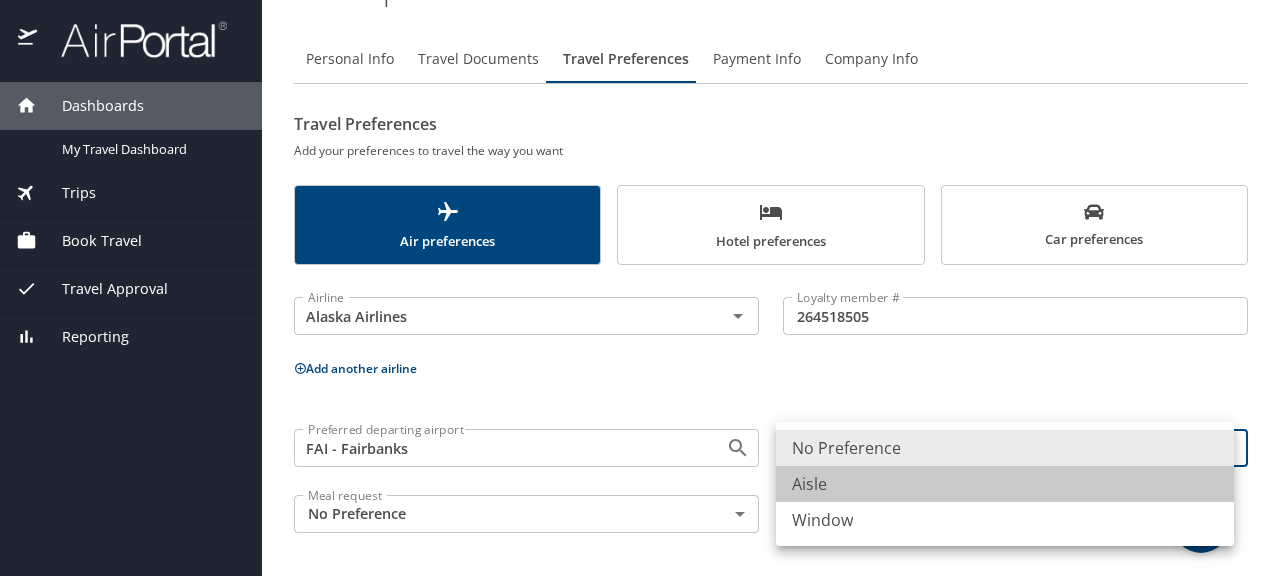 click on "Aisle" at bounding box center (1005, 484) 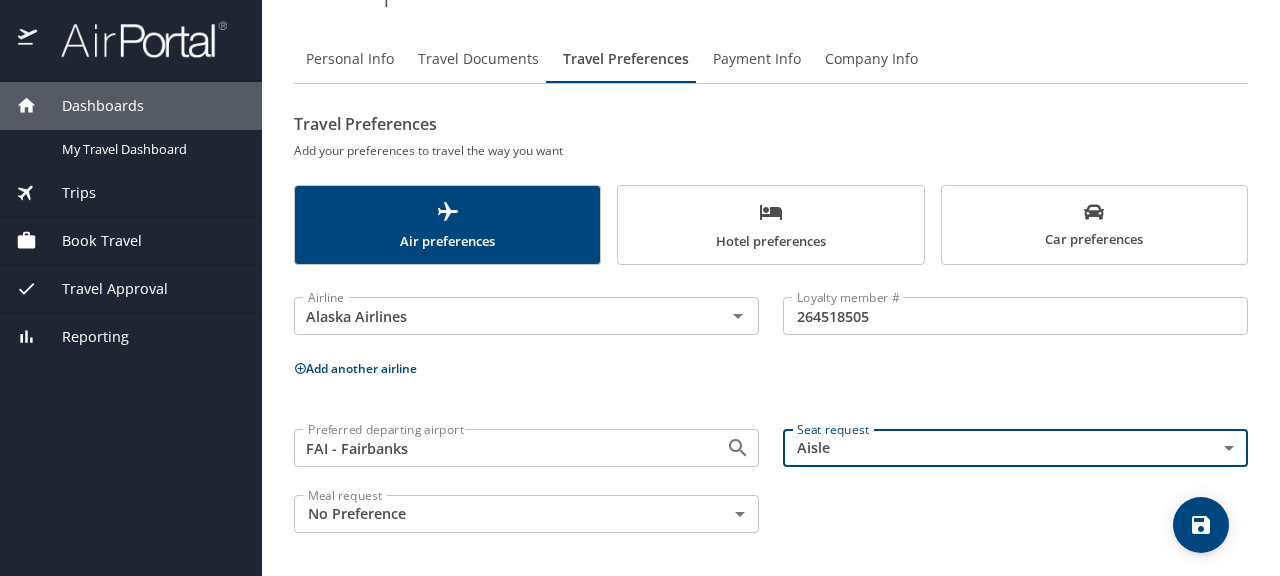 click on "Add another airline" at bounding box center (771, 368) 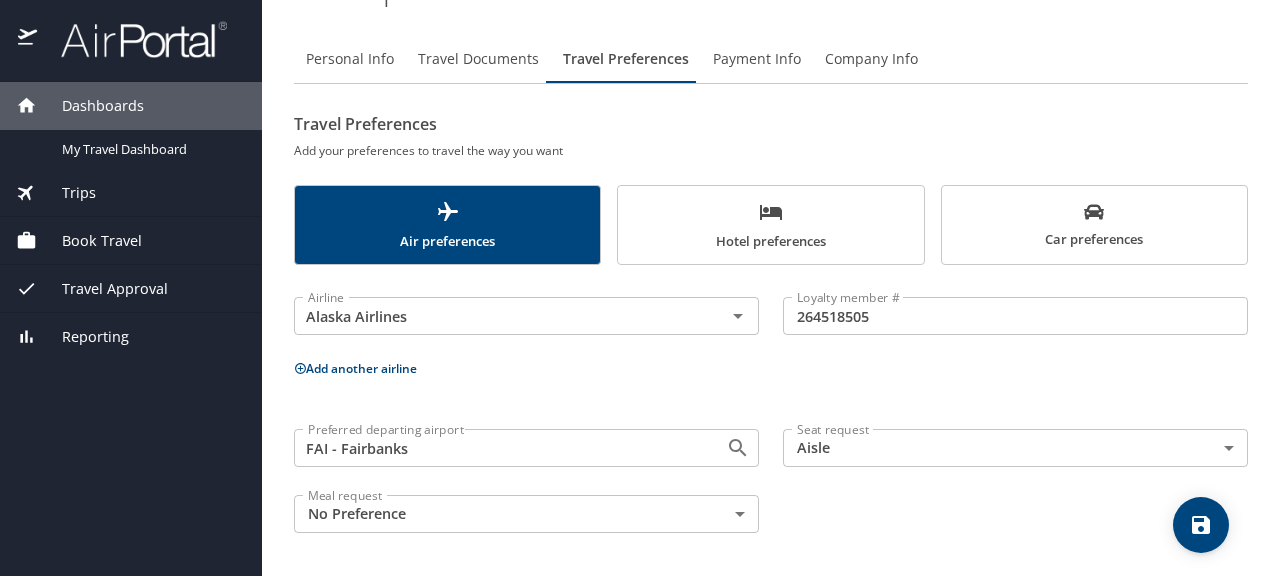scroll, scrollTop: 0, scrollLeft: 0, axis: both 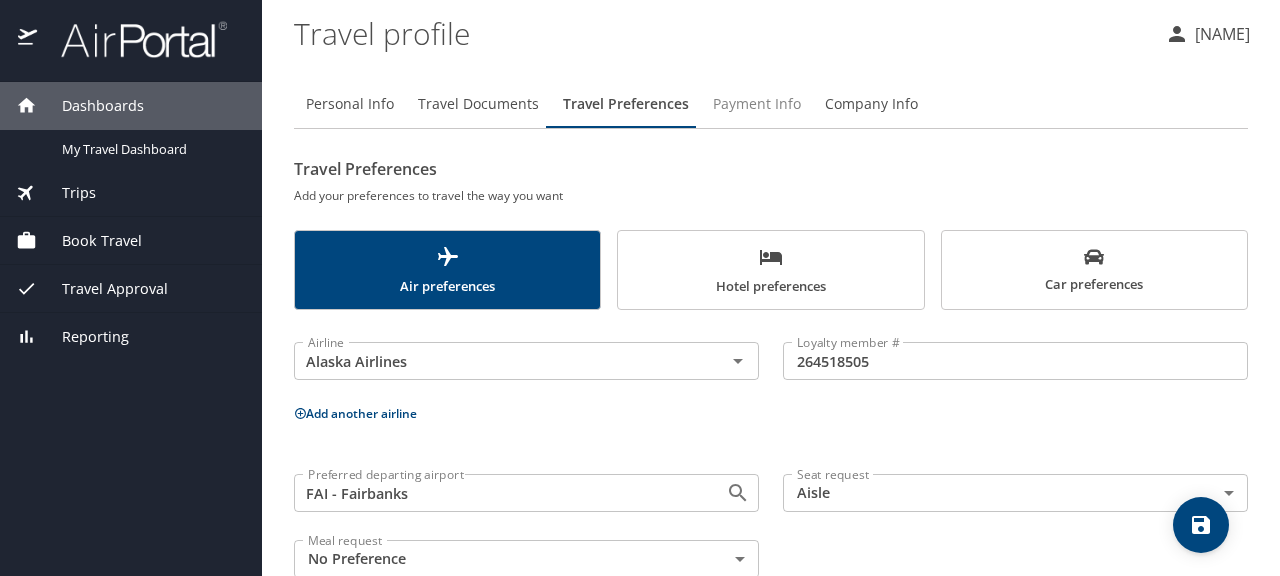 click on "Payment Info" at bounding box center (757, 104) 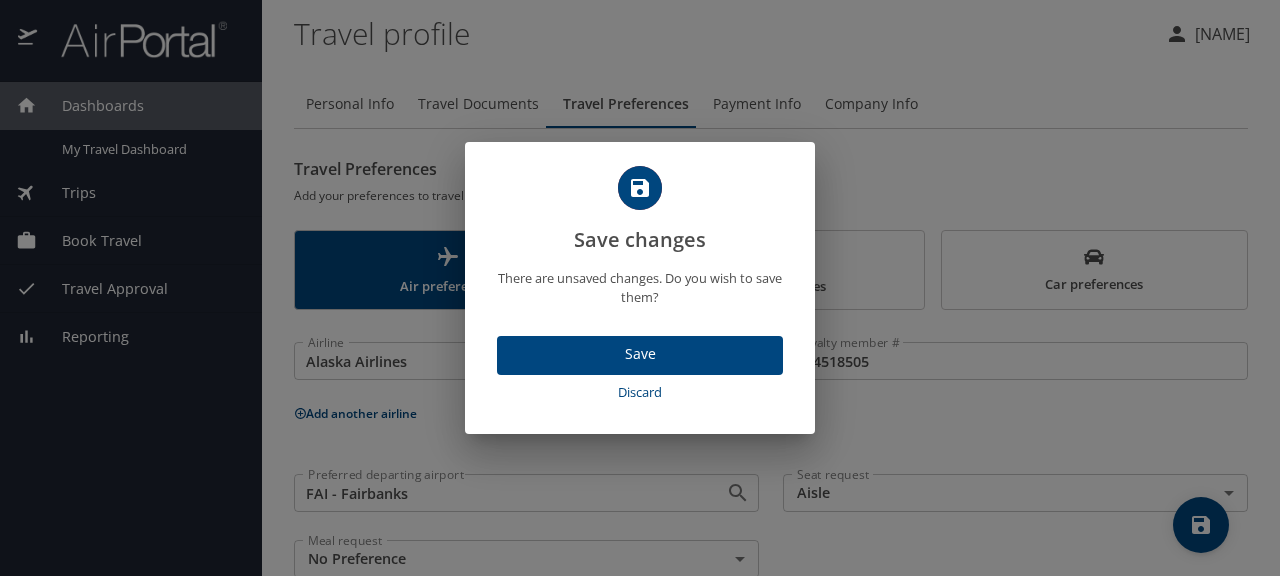 click on "Save changes There are unsaved changes. Do you wish to save them? Save Discard" at bounding box center (640, 288) 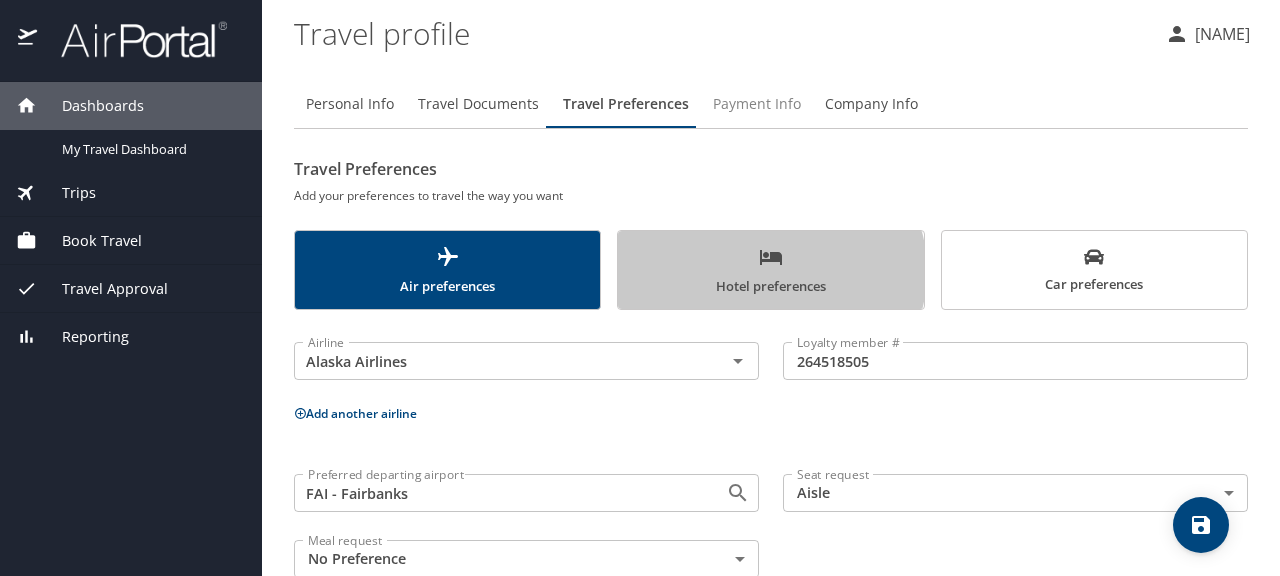 click on "Hotel preferences" at bounding box center [770, 271] 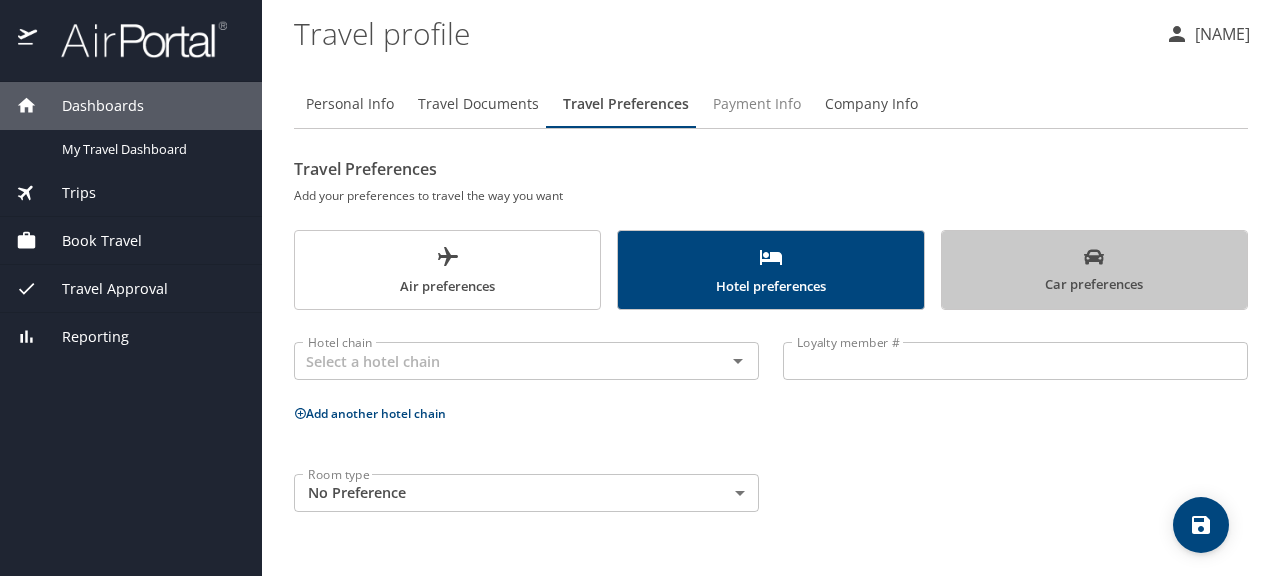 click on "Car preferences" at bounding box center (1094, 270) 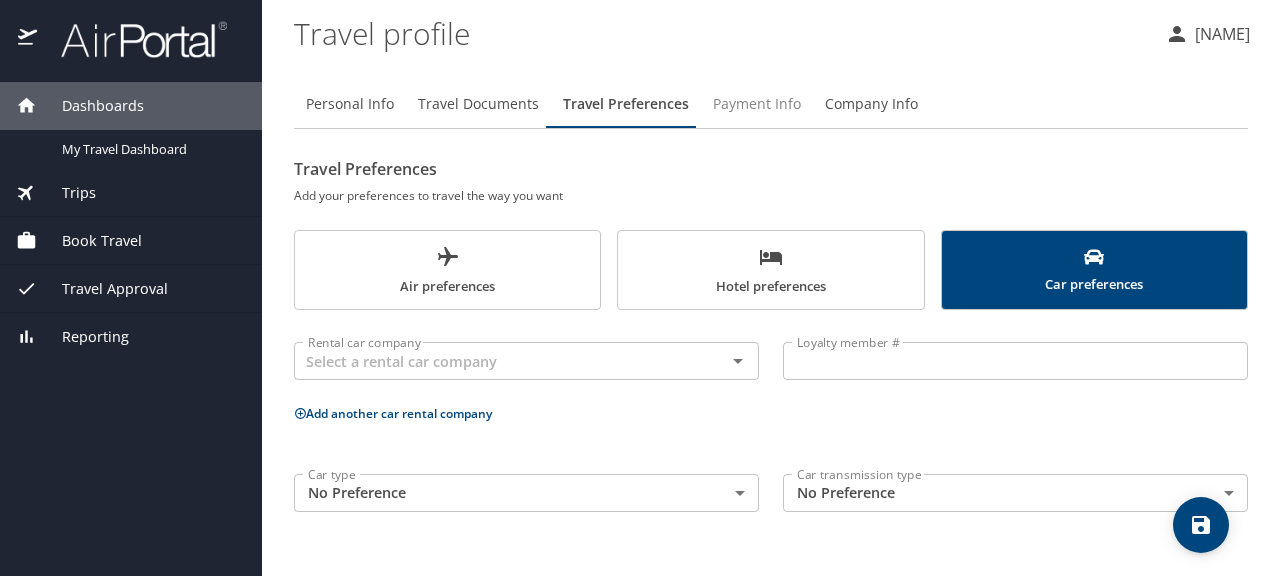 click on "Dashboards My Travel Dashboard Trips Current / Future Trips Past Trips Trips Missing Hotel Book Travel Request Agent Booking Approval Request (Beta) Book/Manage Online Trips Travel Approval Pending Trip Approvals Approved Trips Canceled Trips Approvals (Beta) Reporting Travel profile Devin Peatt Personal Info Travel Documents Travel Preferences Payment Info Company Info Travel Preferences Add your preferences to travel the way you want Air preferences Hotel preferences Car preferences Rental car company Rental car company   Loyalty member # Loyalty member #  Add another car rental company   Car type No Preference NotApplicable Car type   Car transmission type No Preference NotApplicable Car transmission type My settings Travel agency contacts View travel profile Give feedback Sign out" at bounding box center [640, 288] 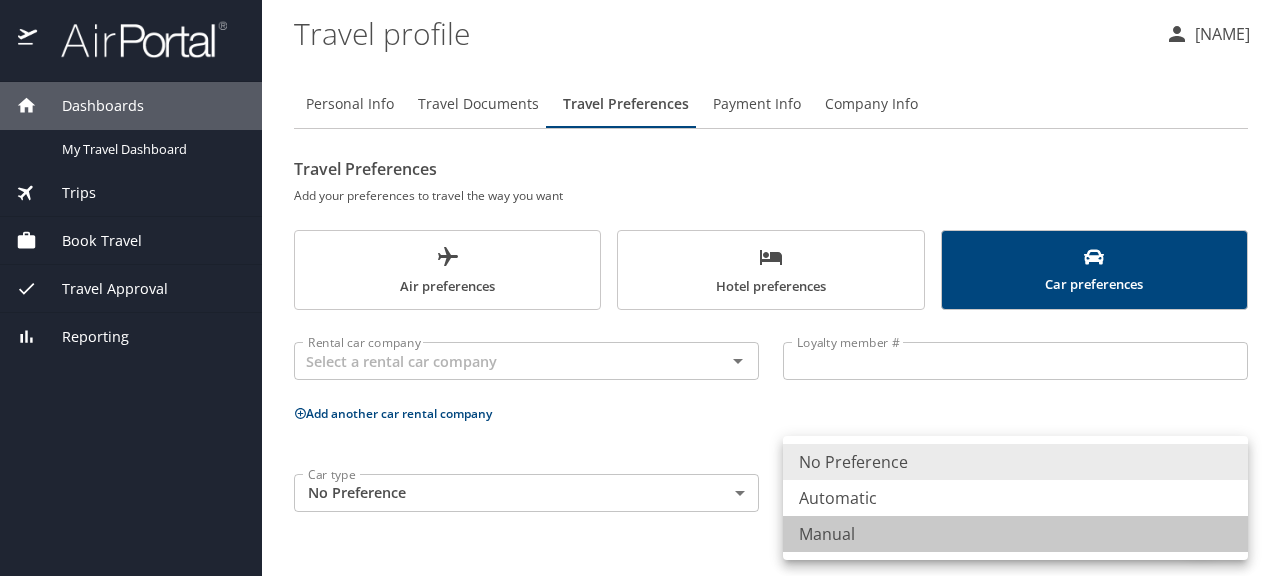 click on "Manual" at bounding box center (1015, 534) 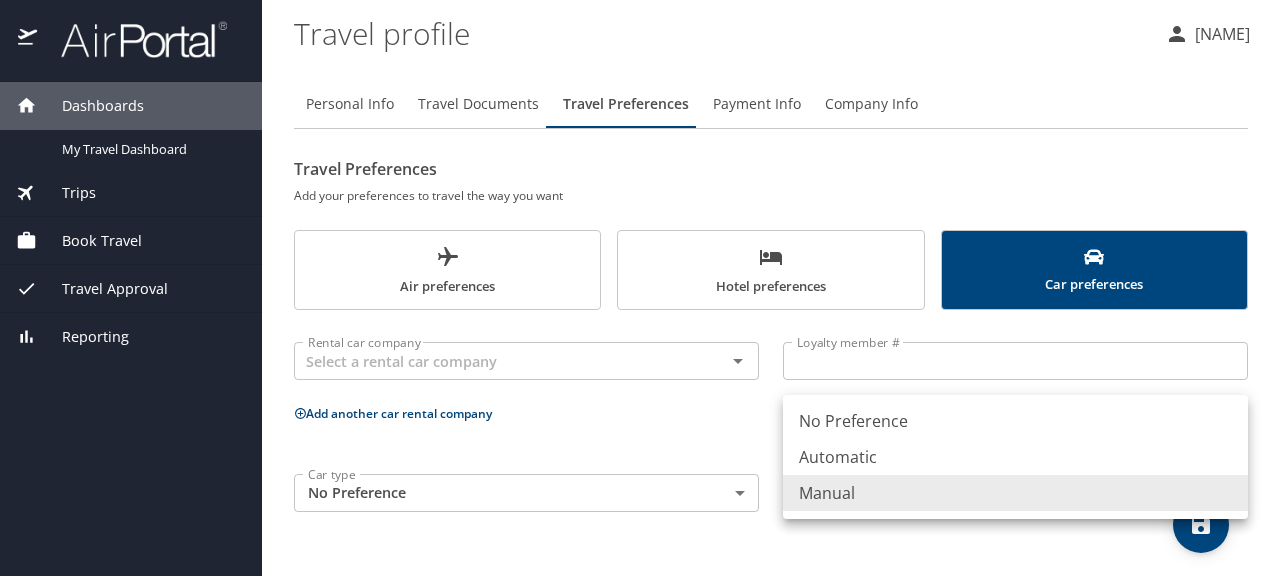 click on "Dashboards My Travel Dashboard Trips Current / Future Trips Past Trips Trips Missing Hotel Book Travel Request Agent Booking Approval Request (Beta) Book/Manage Online Trips Travel Approval Pending Trip Approvals Approved Trips Canceled Trips Approvals (Beta) Reporting Travel profile Devin Peatt Personal Info Travel Documents Travel Preferences Payment Info Company Info Travel Preferences Add your preferences to travel the way you want Air preferences Hotel preferences Car preferences Rental car company Rental car company   Loyalty member # Loyalty member #  Add another car rental company   Car type No Preference NotApplicable Car type   Car transmission type Manual Manual Car transmission type My settings Travel agency contacts View travel profile Give feedback Sign out No Preference Automatic Manual" at bounding box center (640, 288) 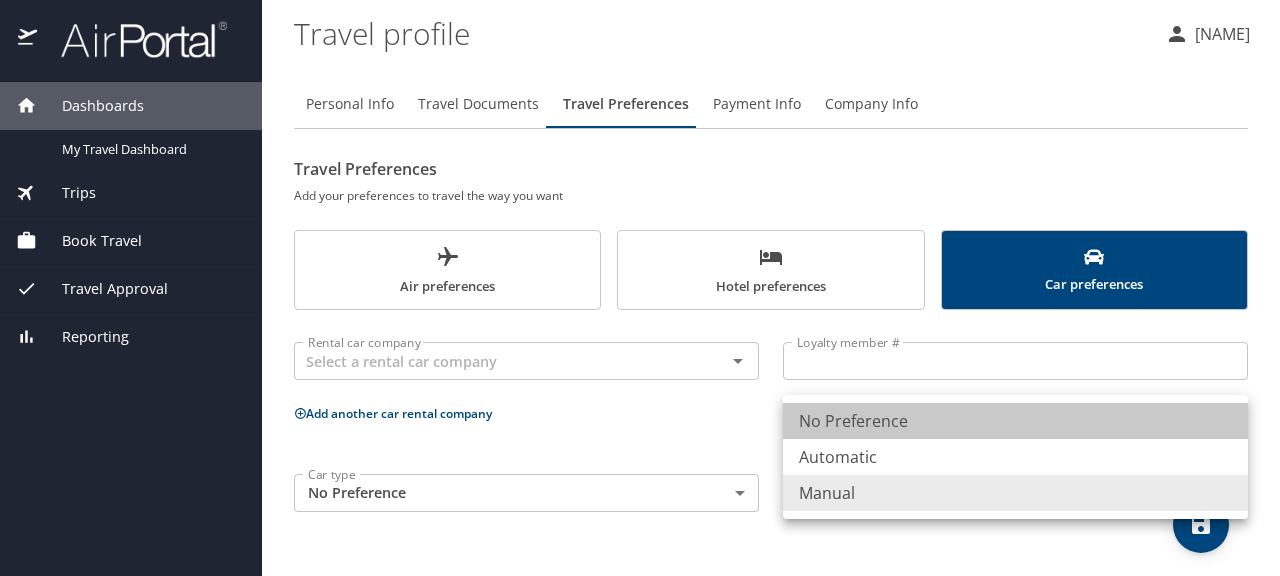 click on "No Preference" at bounding box center (1015, 421) 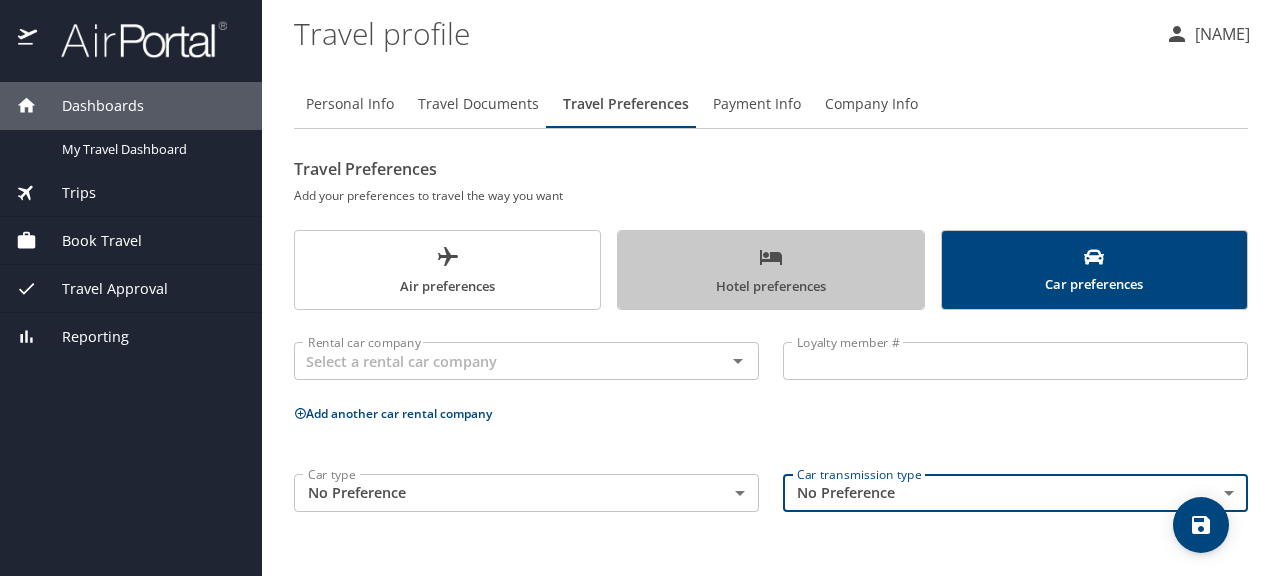 click on "Hotel preferences" at bounding box center [770, 271] 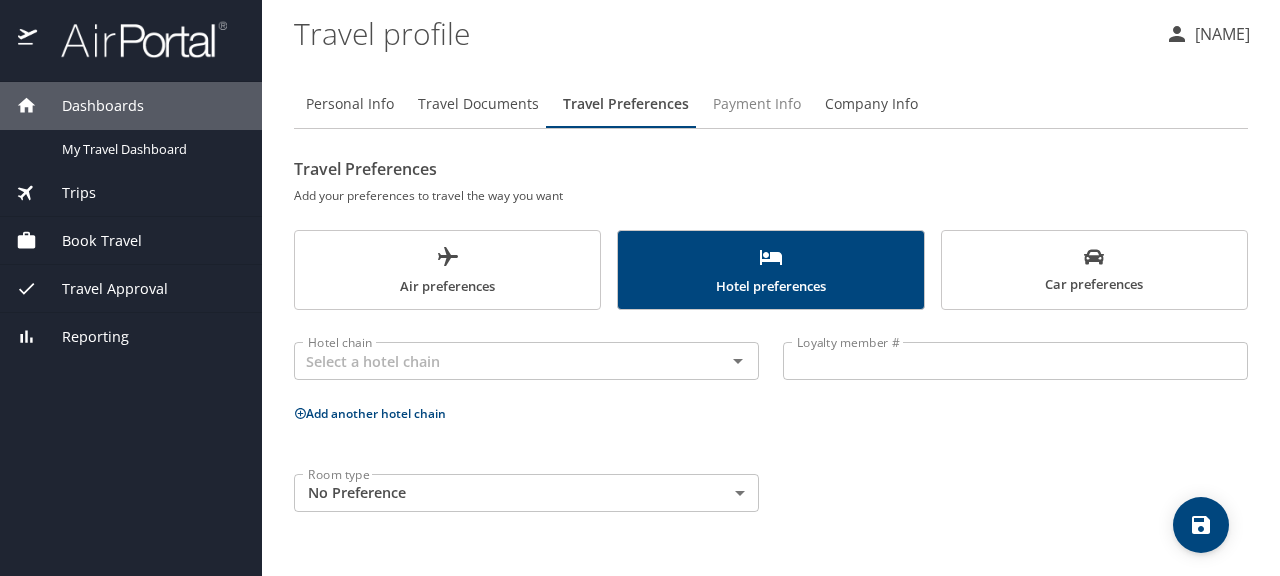 click on "Payment Info" at bounding box center [757, 104] 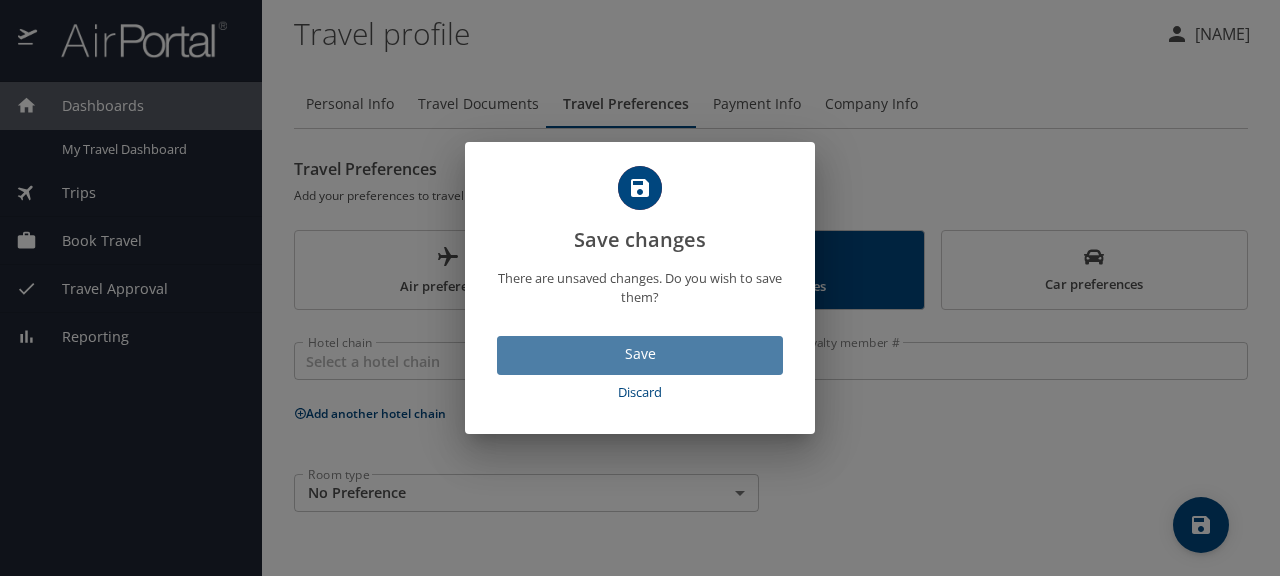 click on "Save" at bounding box center [640, 354] 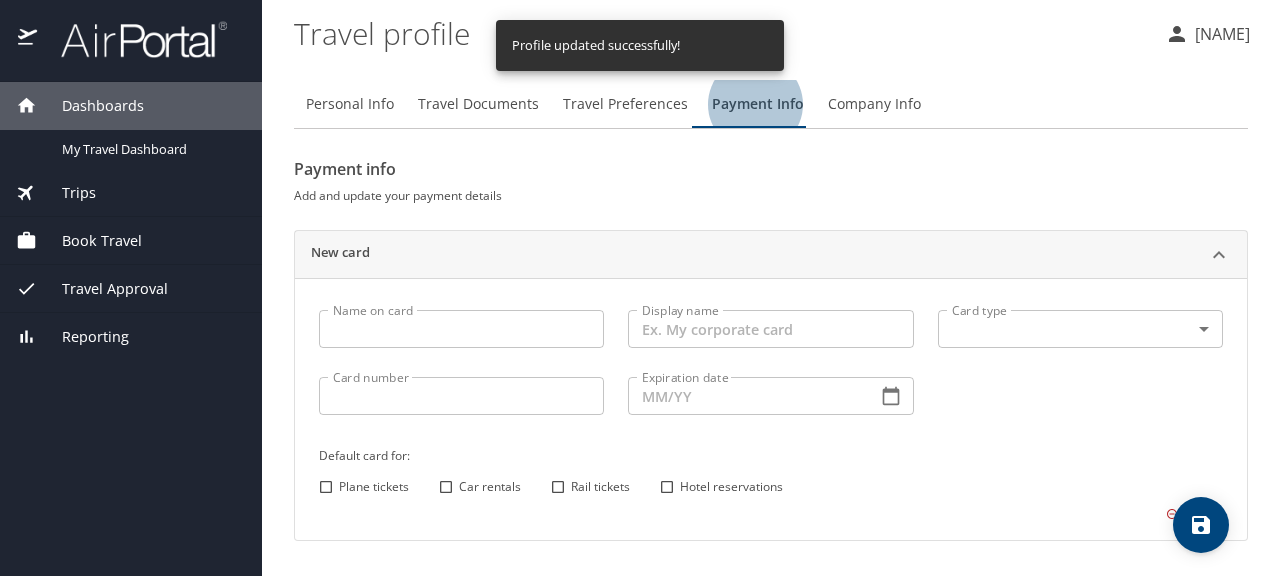 scroll, scrollTop: 54, scrollLeft: 0, axis: vertical 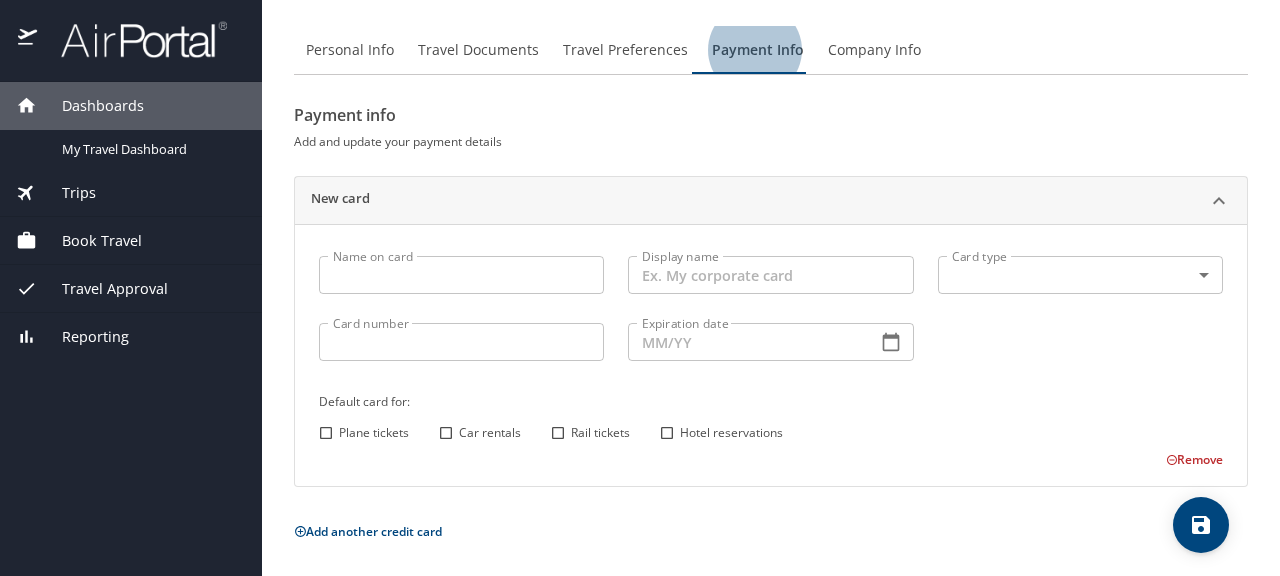 click on "Company Info" at bounding box center (874, 50) 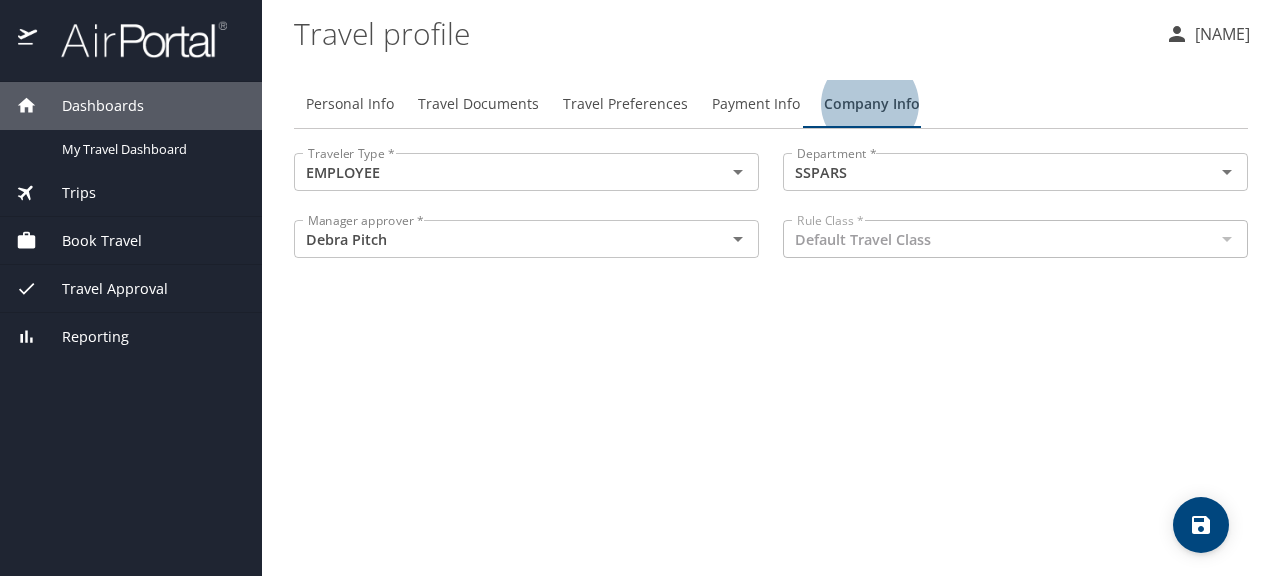 scroll, scrollTop: 0, scrollLeft: 0, axis: both 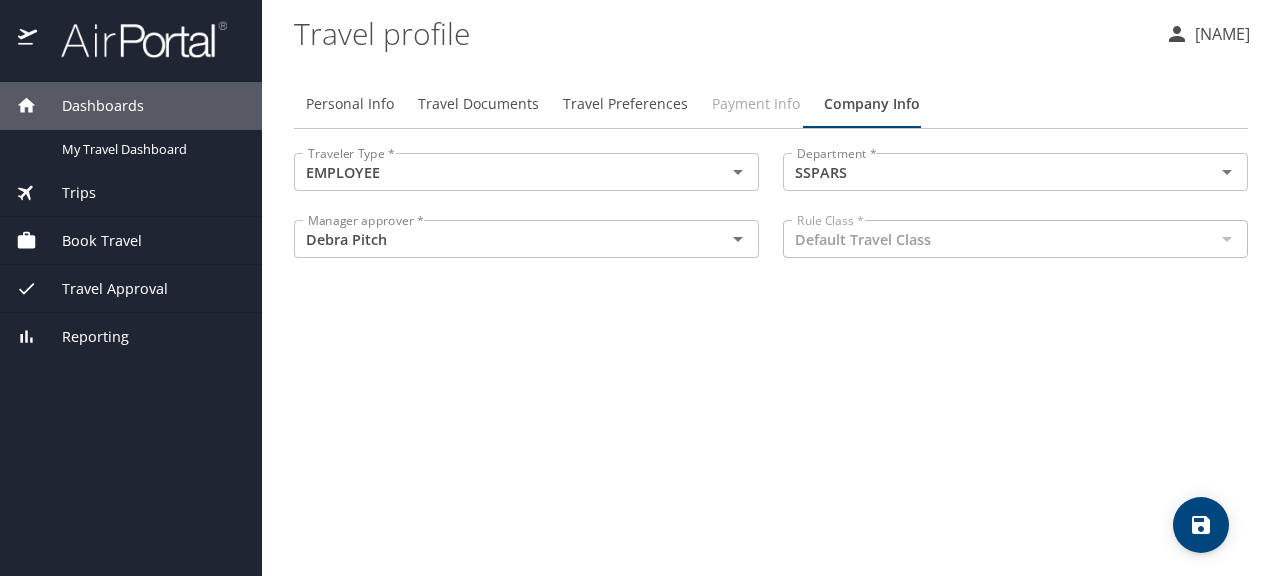 click on "Payment Info" at bounding box center [756, 104] 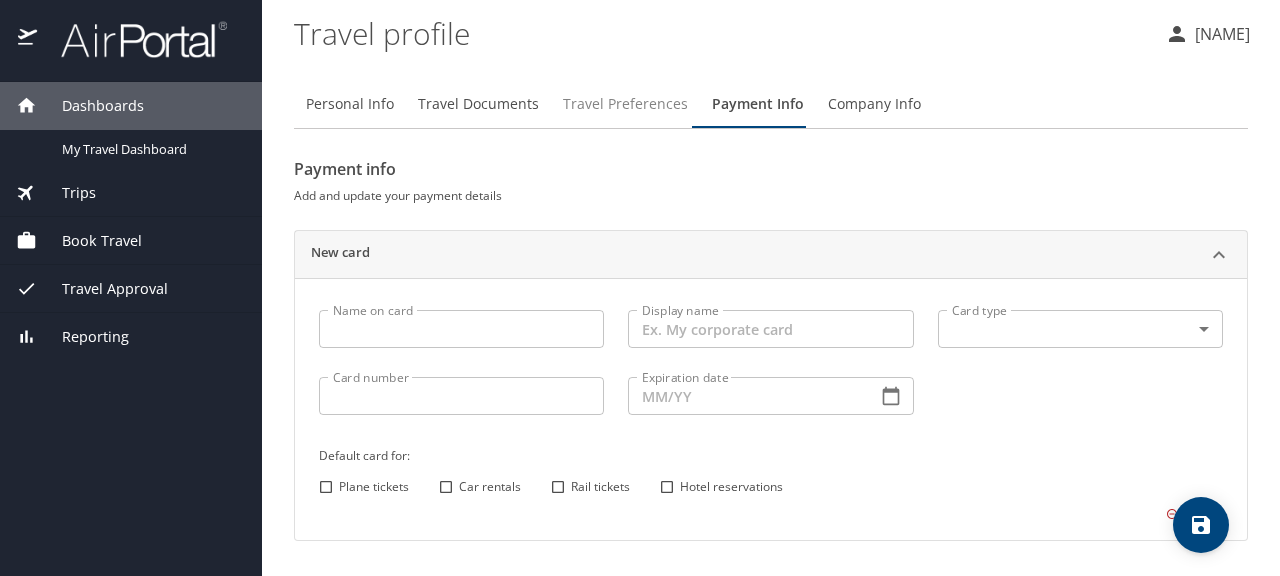click on "Travel Preferences" at bounding box center [625, 104] 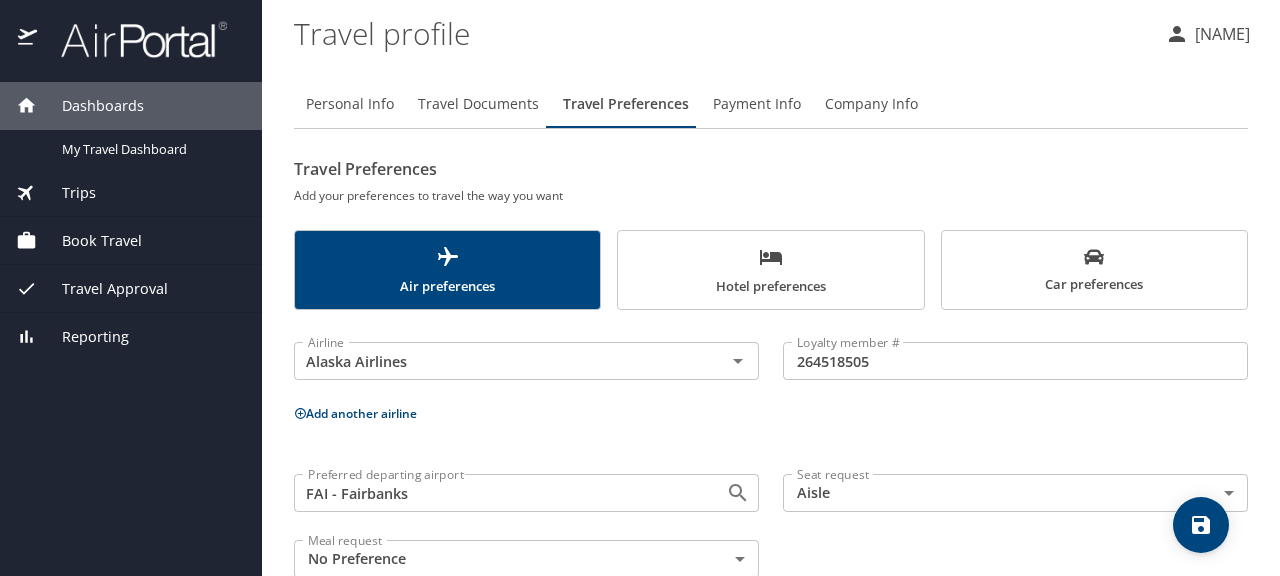 scroll, scrollTop: 45, scrollLeft: 0, axis: vertical 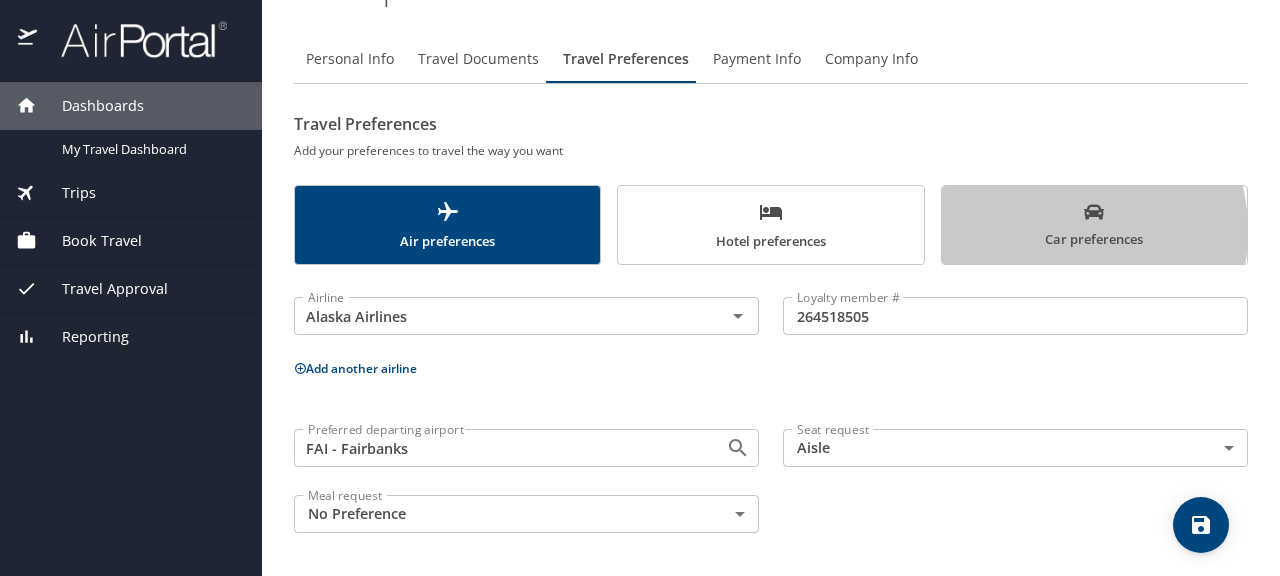 click on "Car preferences" at bounding box center (1094, 226) 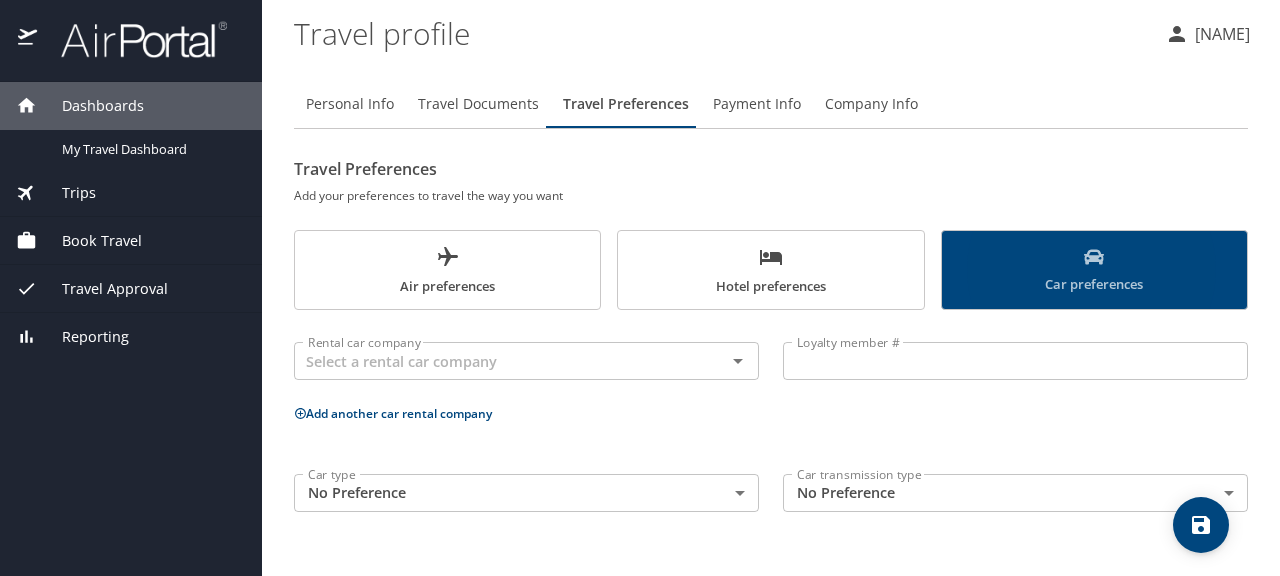 scroll, scrollTop: 0, scrollLeft: 0, axis: both 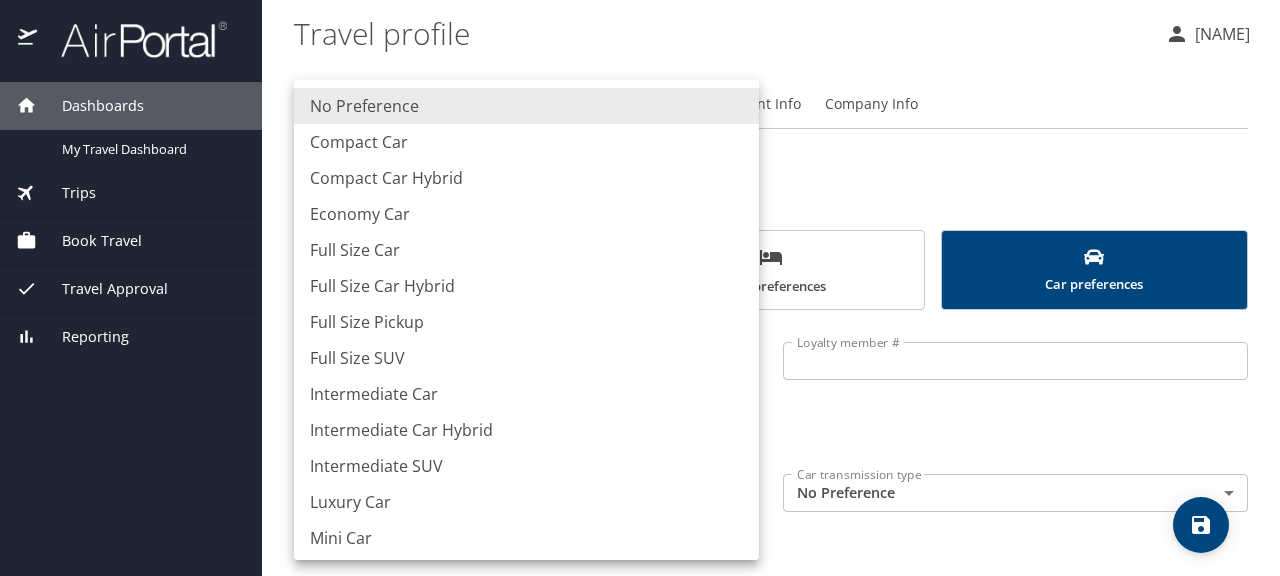 click on "Dashboards My Travel Dashboard Trips Current / Future Trips Past Trips Trips Missing Hotel Book Travel Request Agent Booking Approval Request (Beta) Book/Manage Online Trips Travel Approval Pending Trip Approvals Approved Trips Canceled Trips Approvals (Beta) Reporting Travel profile Devin Peatt Personal Info Travel Documents Travel Preferences Payment Info Company Info Travel Preferences Add your preferences to travel the way you want Air preferences Hotel preferences Car preferences Rental car company Rental car company   Loyalty member # Loyalty member #  Add another car rental company   Car type No Preference NotApplicable Car type   Car transmission type No Preference NotApplicable Car transmission type My settings Travel agency contacts View travel profile Give feedback Sign out No Preference Compact Car Compact Car Hybrid Economy Car Full Size Car Full Size Car Hybrid Full Size Pickup Full Size SUV Intermediate Car Intermediate Car Hybrid Intermediate SUV Luxury Car Mini Car Mini Van Premium Car" at bounding box center [640, 288] 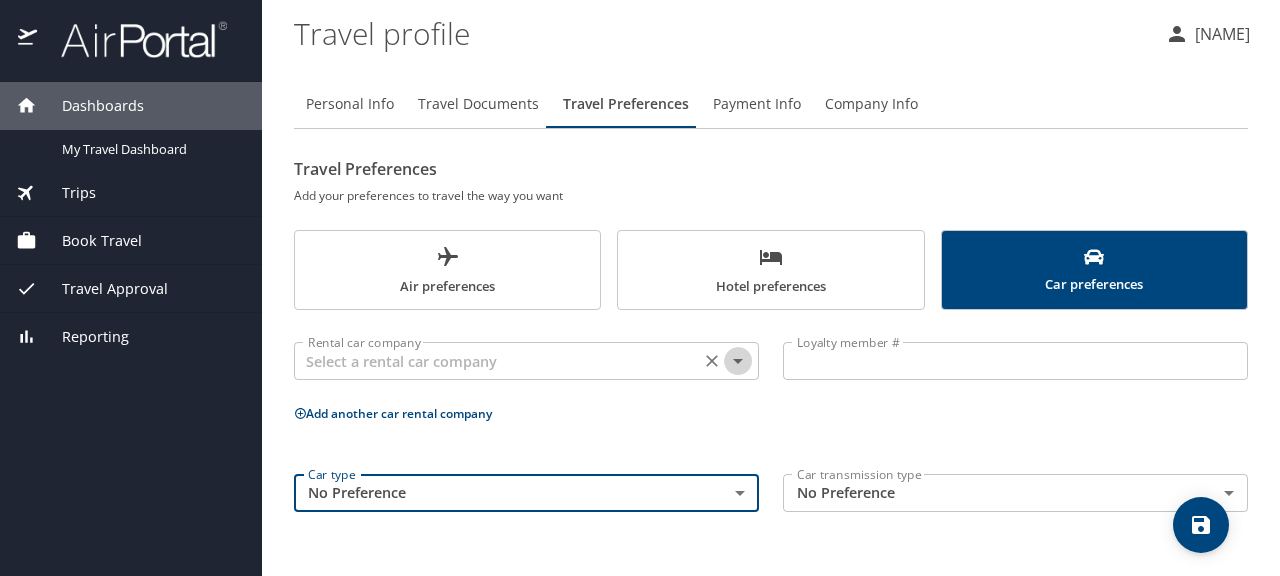 click 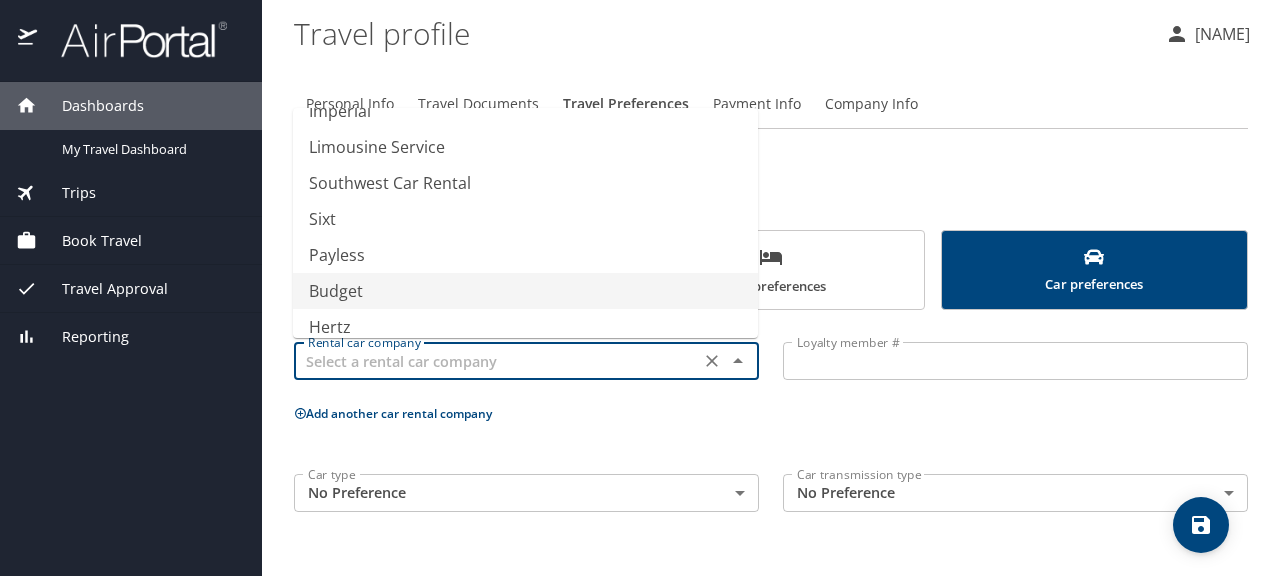 scroll, scrollTop: 397, scrollLeft: 0, axis: vertical 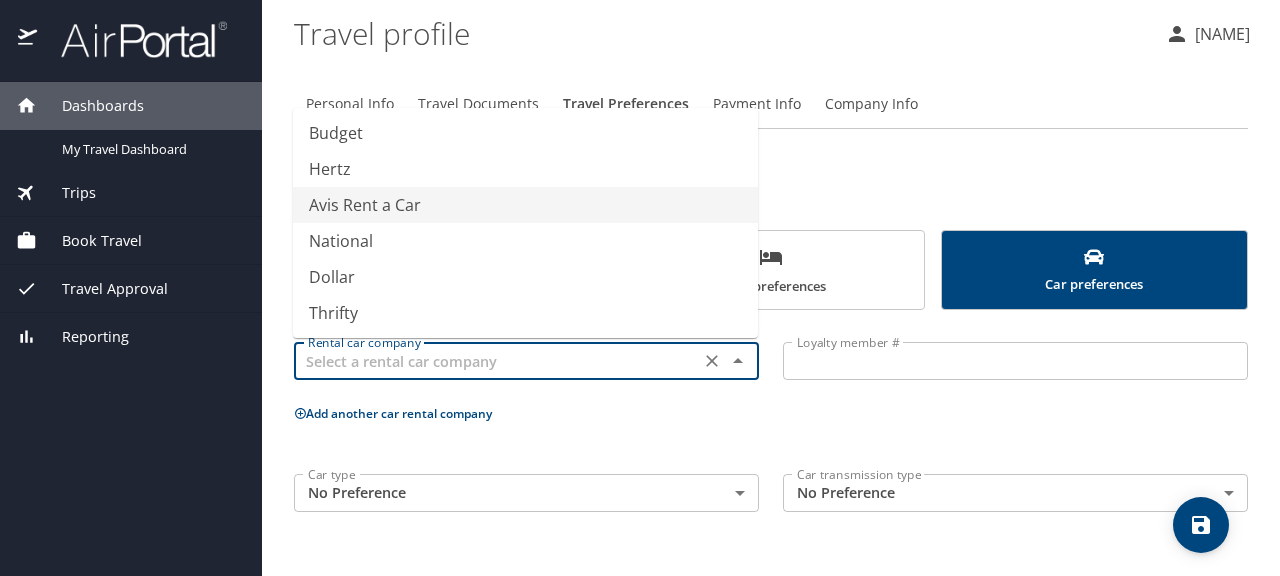 click on "Avis Rent a Car" at bounding box center (525, 205) 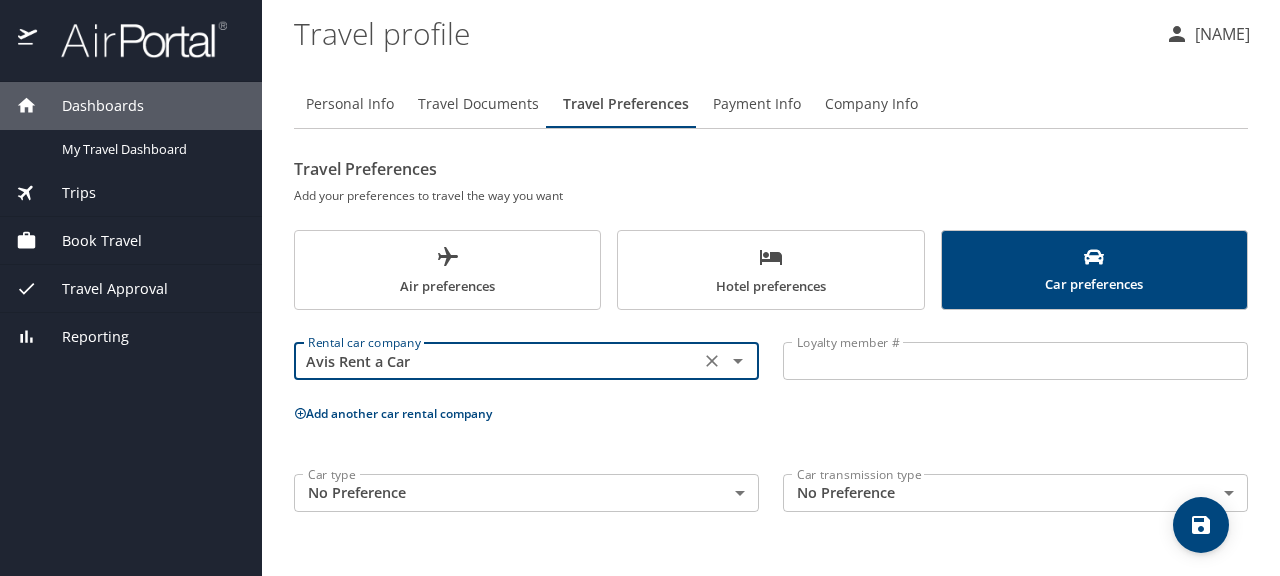 click on "Add another car rental company" at bounding box center (771, 413) 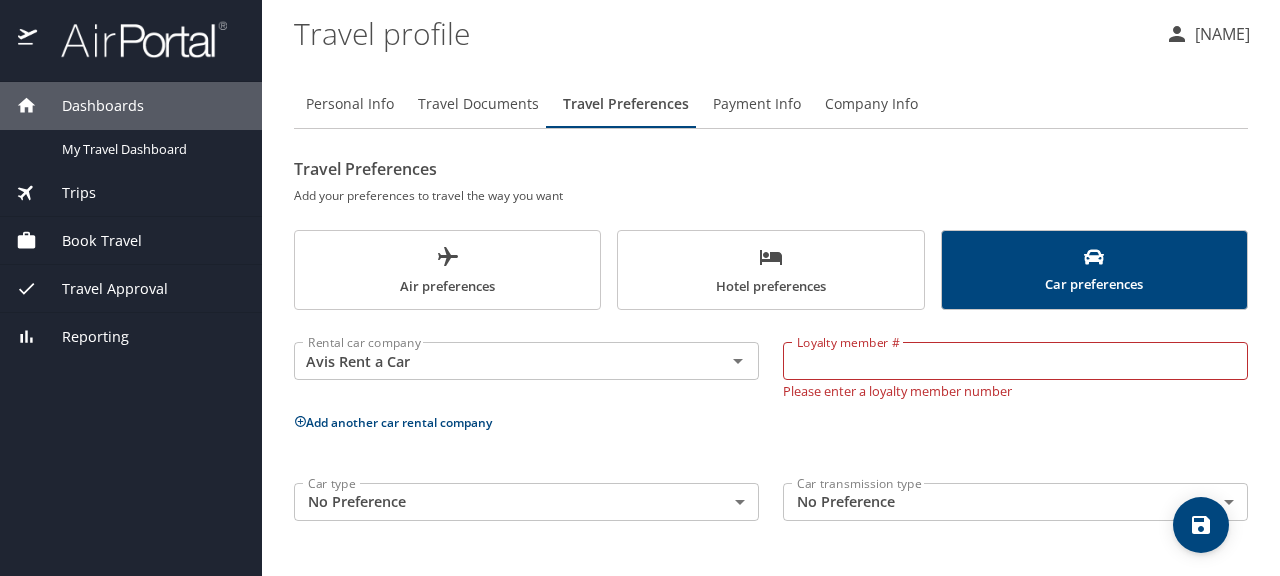 click on "Trips" at bounding box center [66, 193] 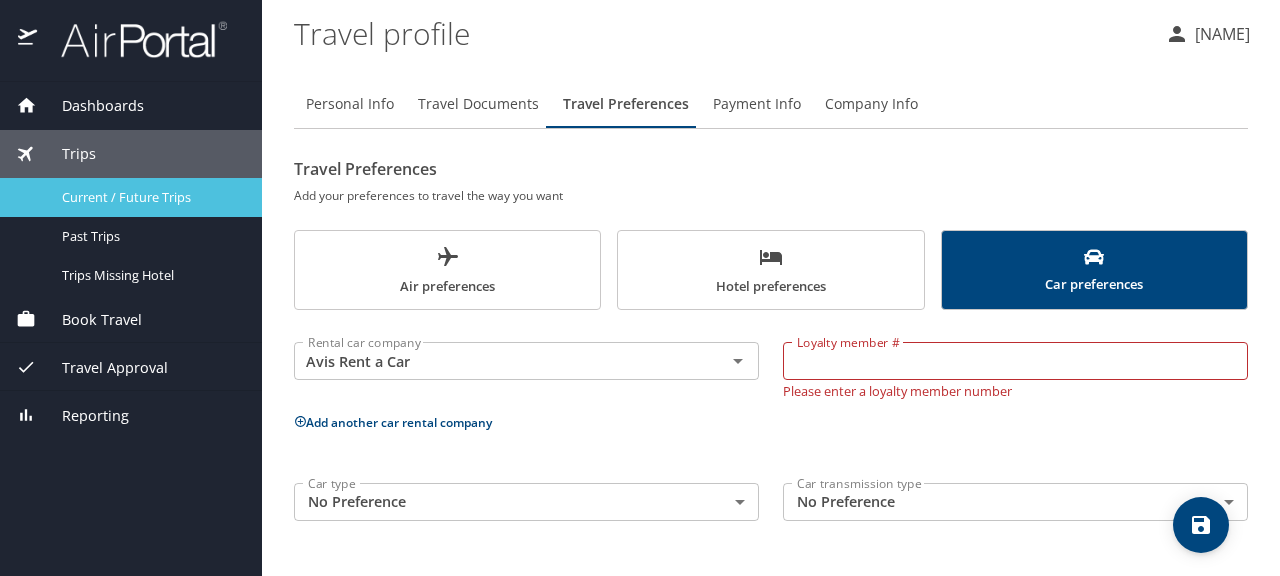 click on "Current / Future Trips" at bounding box center (150, 197) 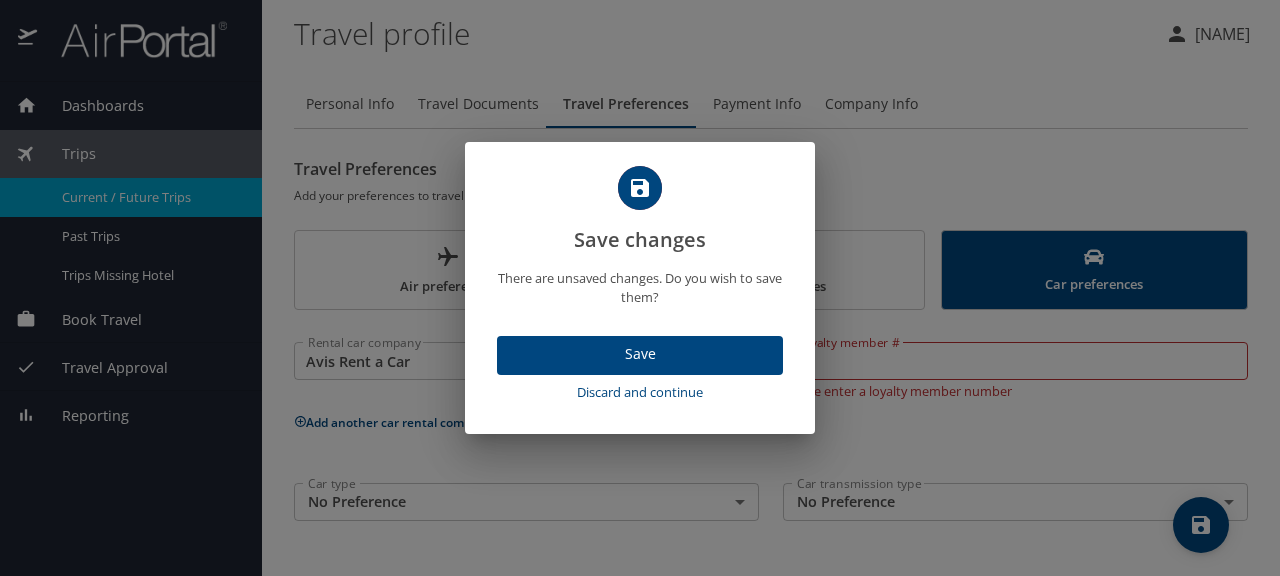 click on "Save" at bounding box center (640, 354) 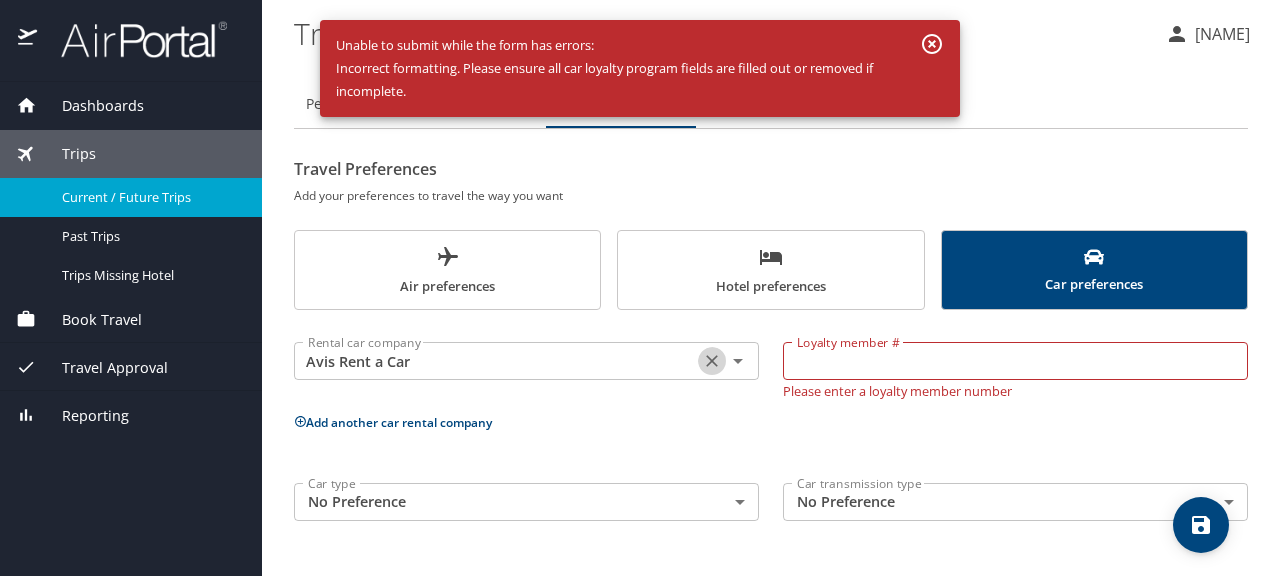 click 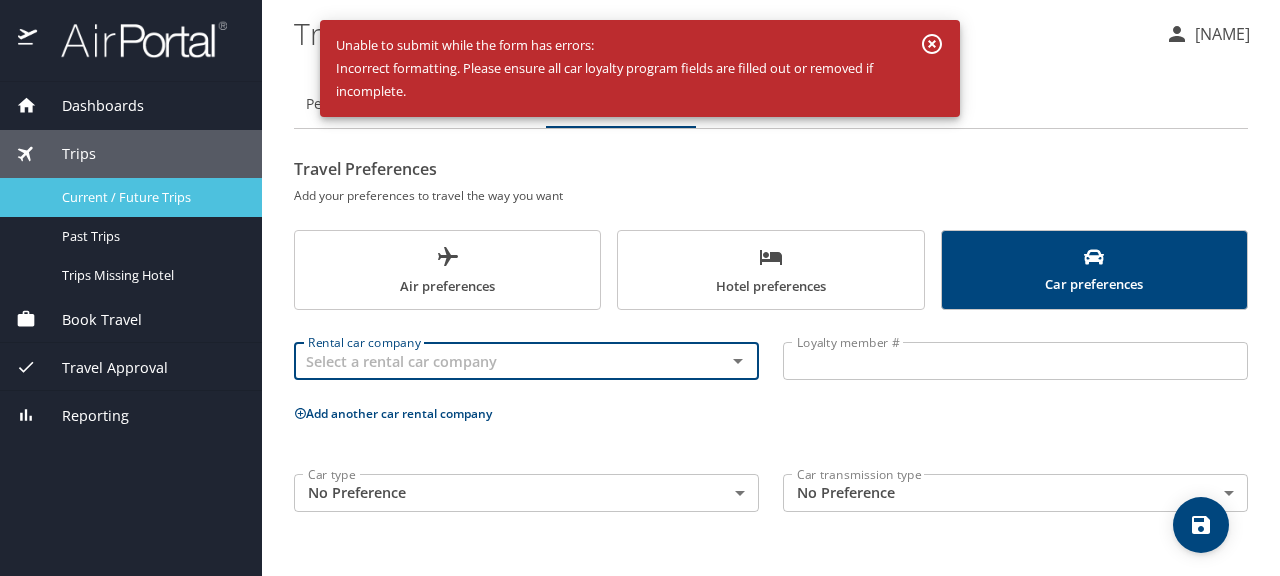 click on "Current / Future Trips" at bounding box center (150, 197) 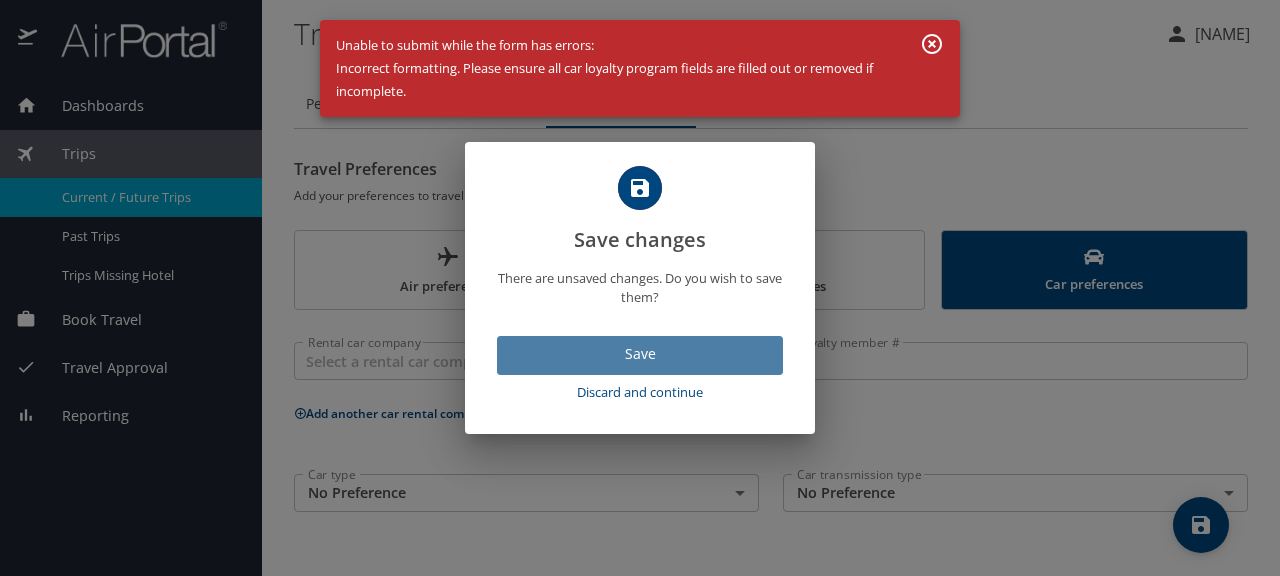 click on "Save" at bounding box center [640, 354] 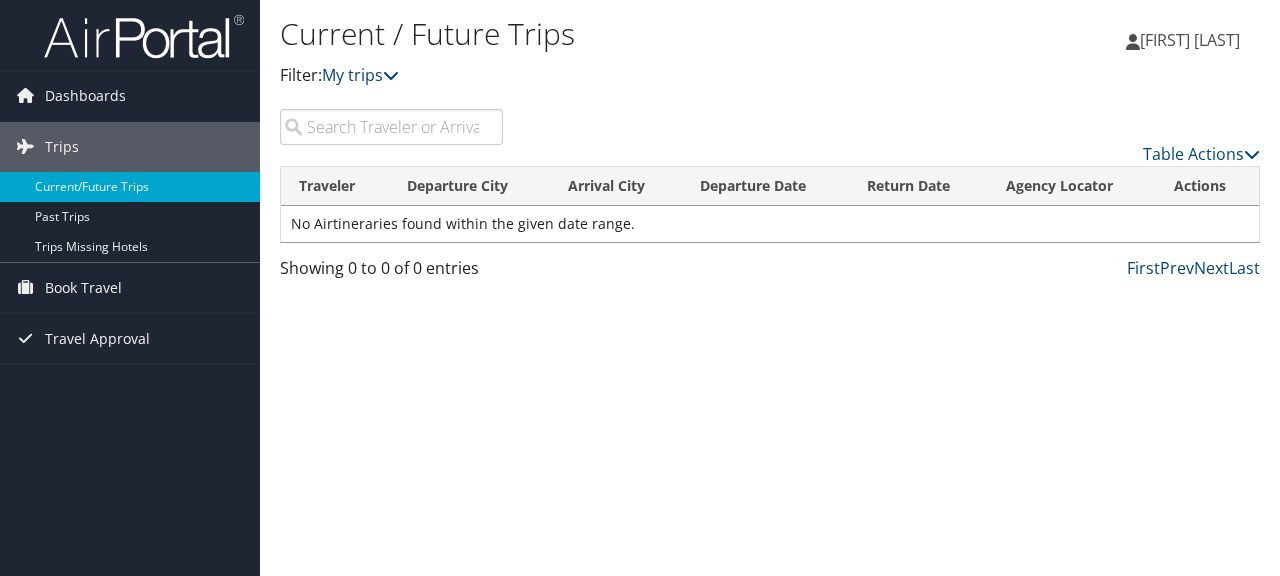 scroll, scrollTop: 0, scrollLeft: 0, axis: both 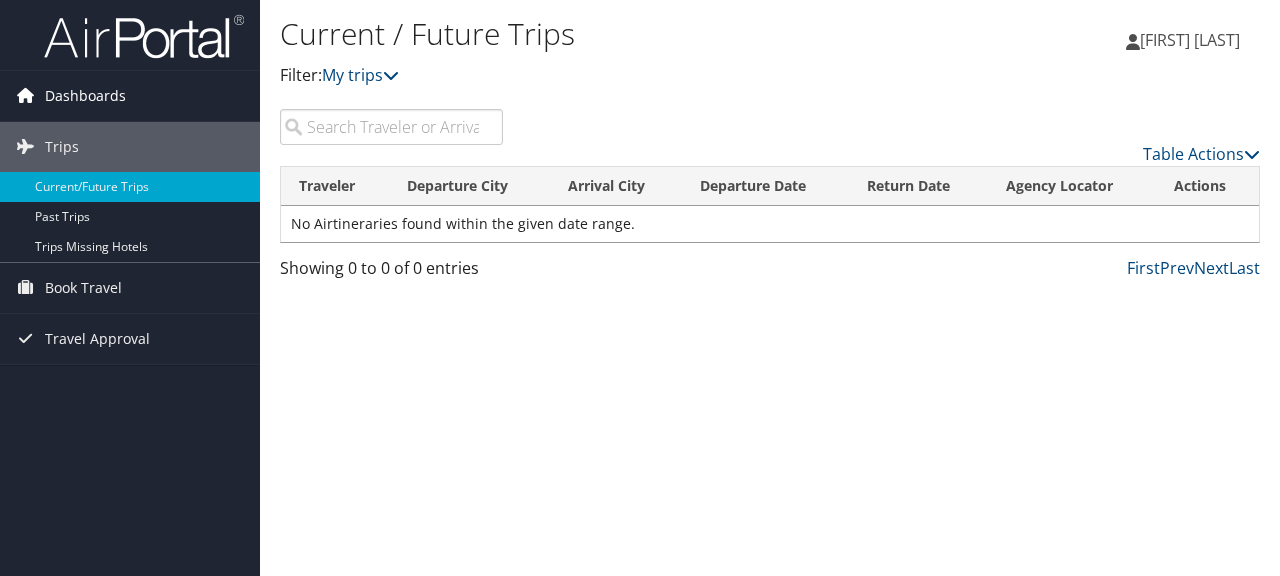 click on "Dashboards" at bounding box center [85, 96] 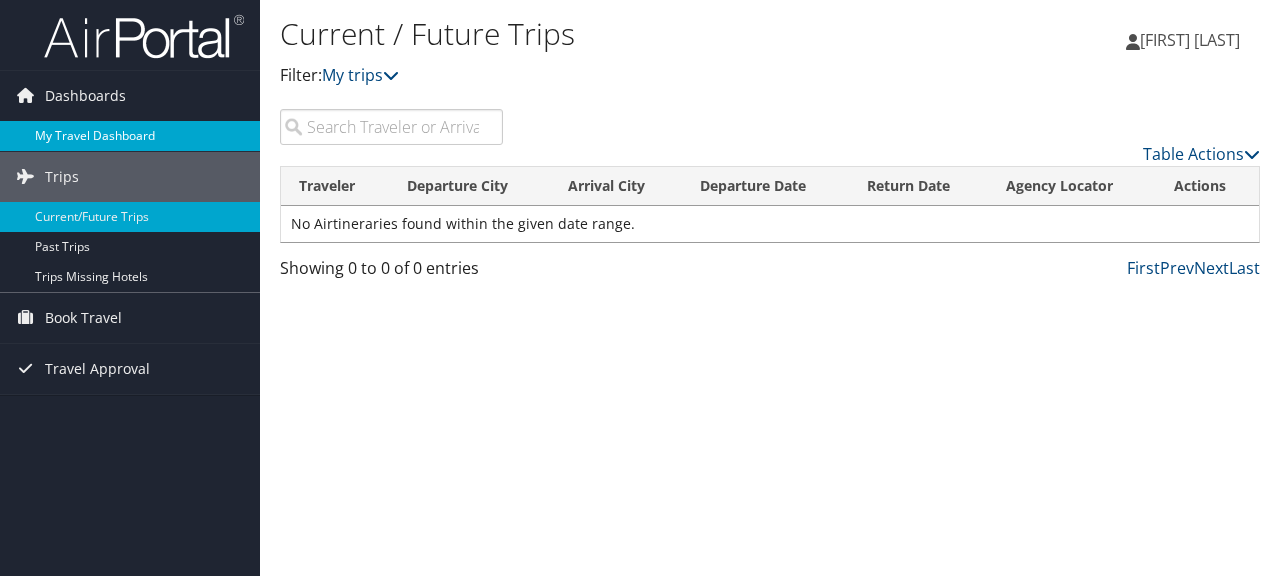 click on "My Travel Dashboard" at bounding box center (130, 136) 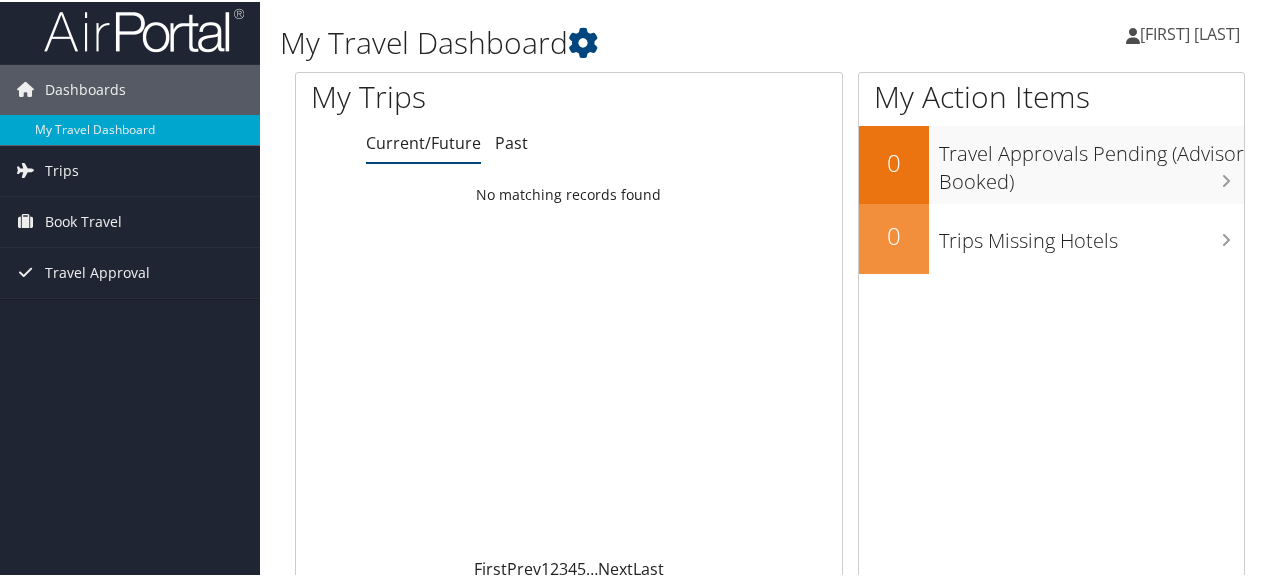 scroll, scrollTop: 0, scrollLeft: 0, axis: both 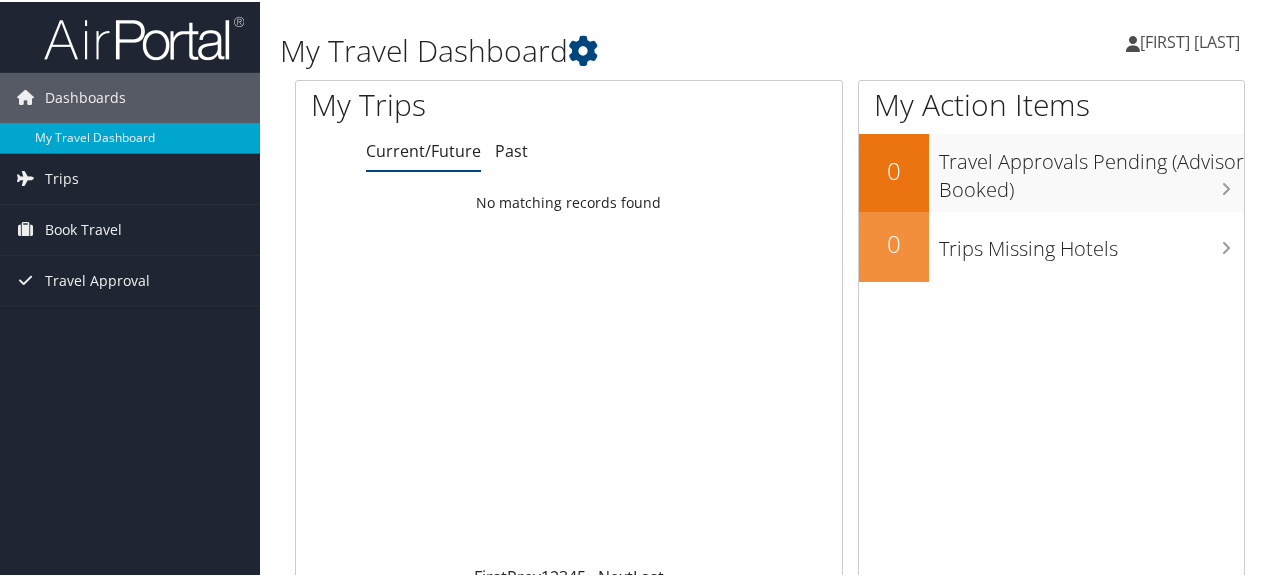 click on "[FIRST] [LAST]" at bounding box center [1190, 40] 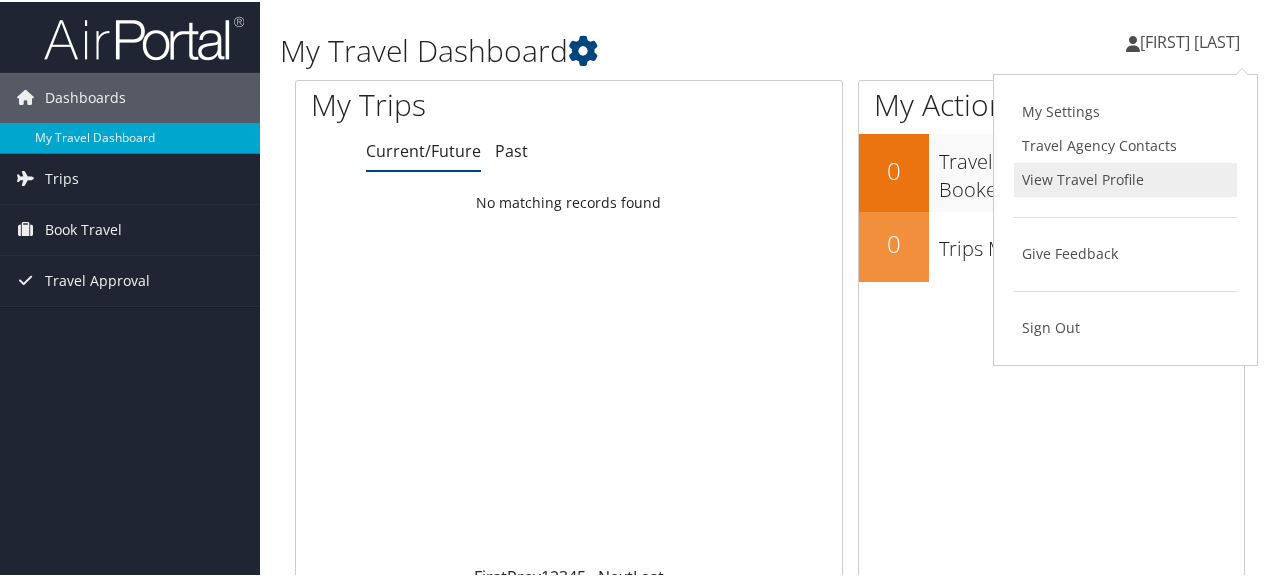 click on "View Travel Profile" at bounding box center [1125, 178] 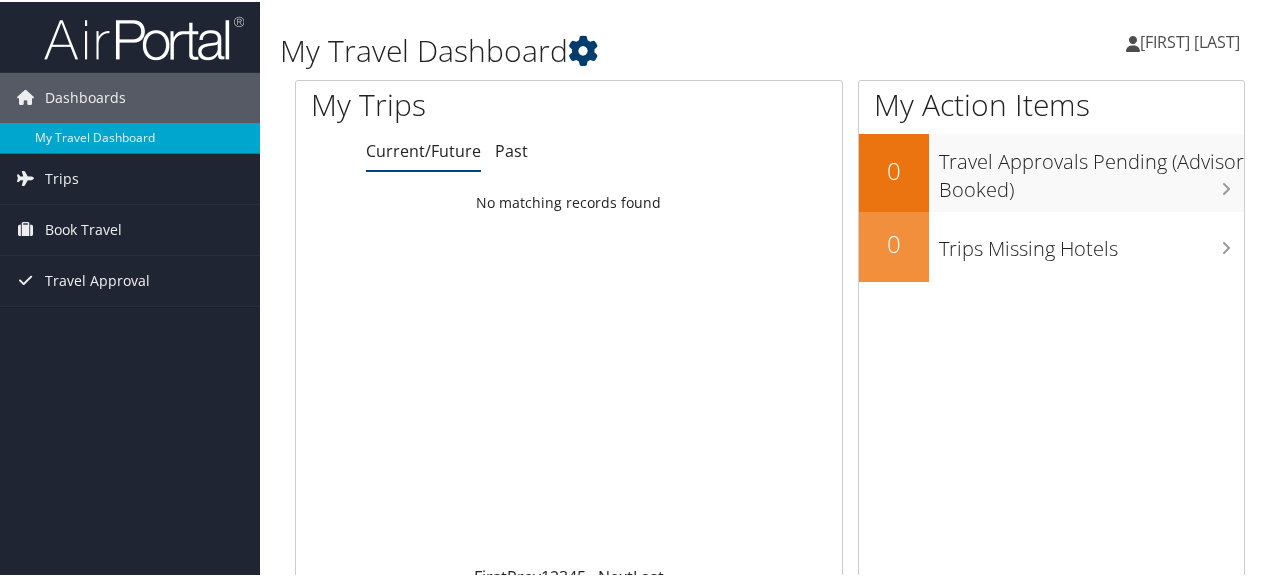 click at bounding box center (583, 49) 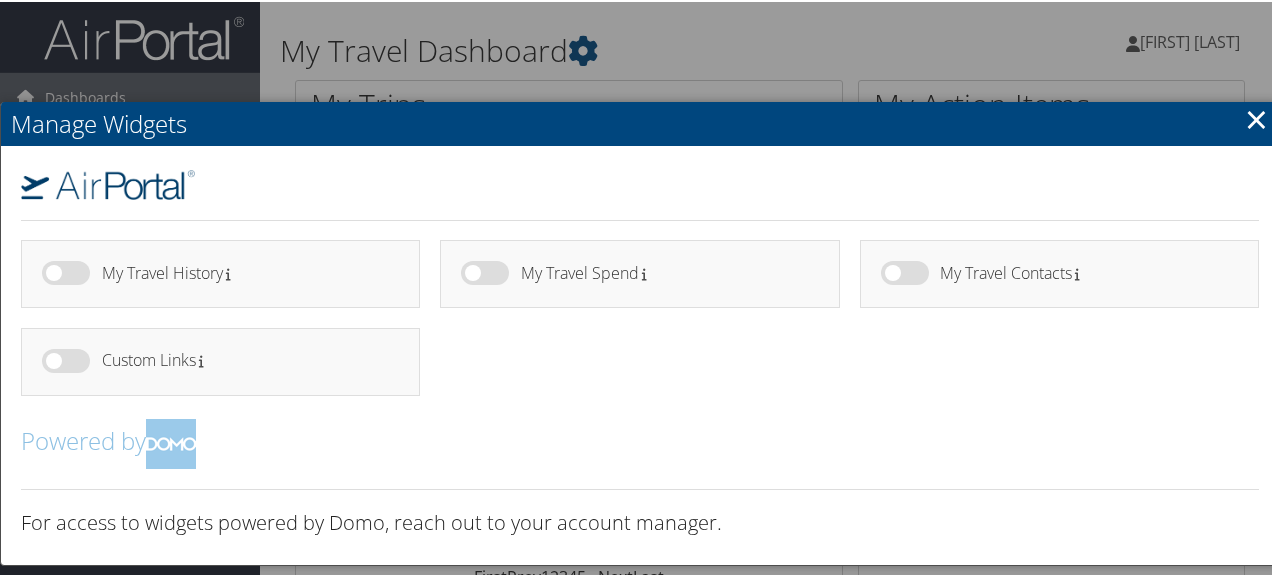 click on "×" at bounding box center (1256, 117) 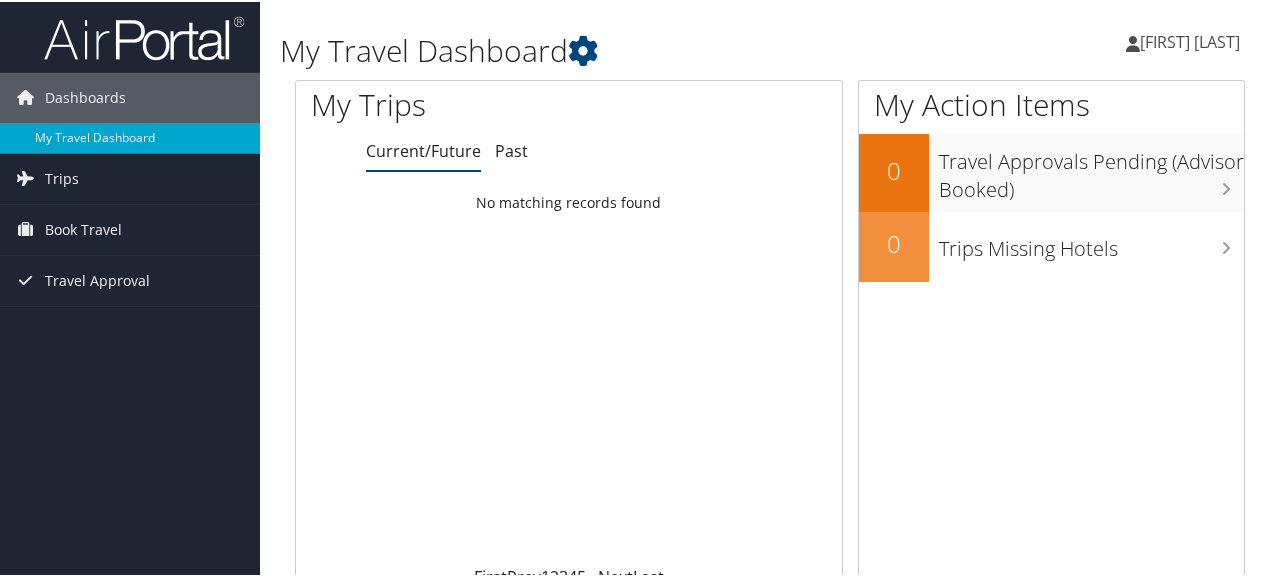 click on "[FIRST] [LAST]" at bounding box center (1190, 40) 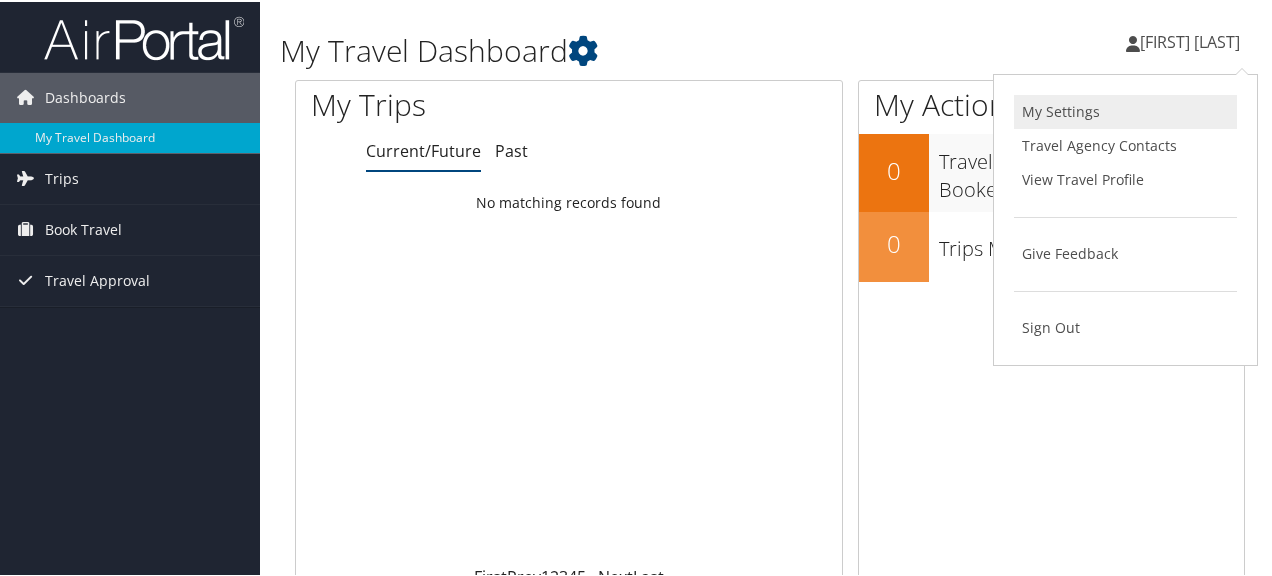 click on "My Settings" at bounding box center [1125, 110] 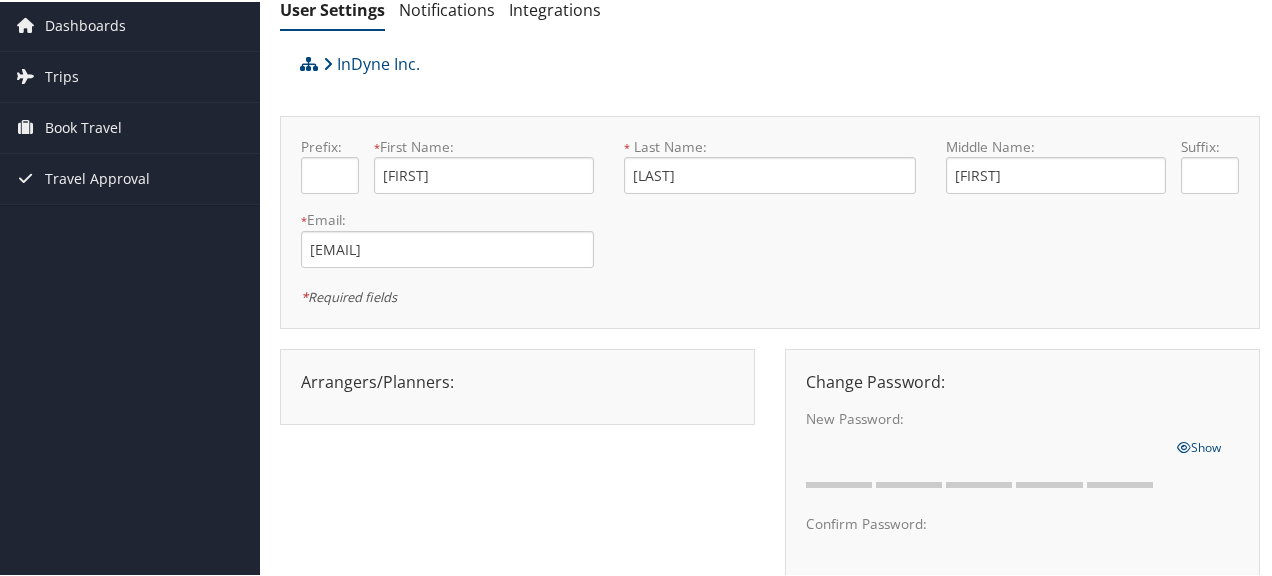 scroll, scrollTop: 0, scrollLeft: 0, axis: both 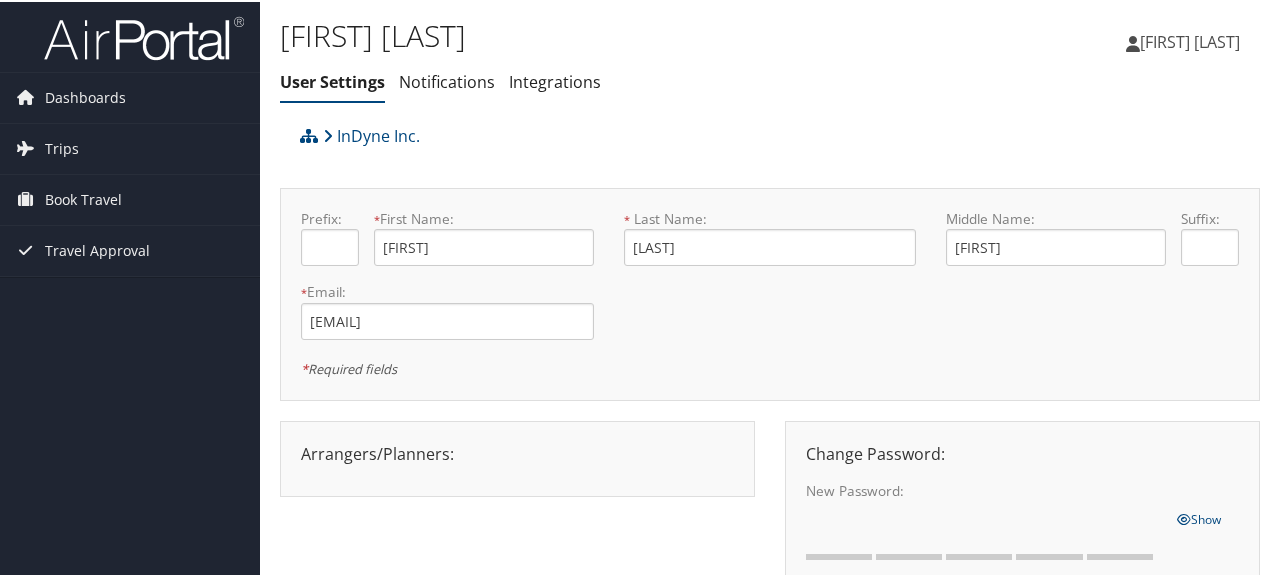 click on "[FIRST] [LAST]" at bounding box center [1190, 40] 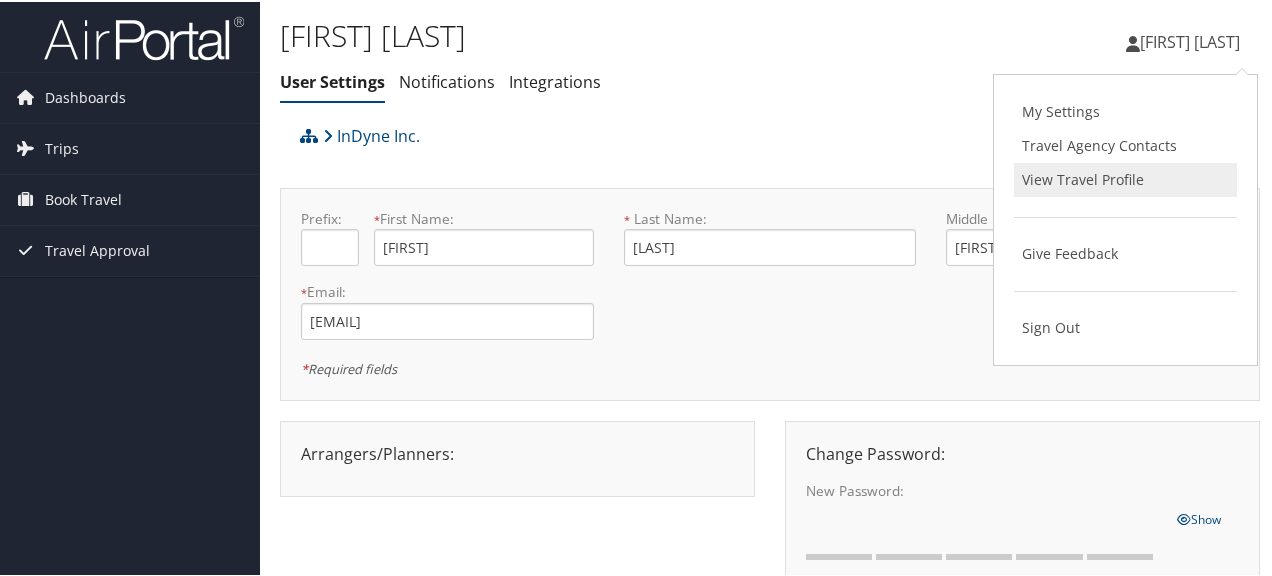 click on "View Travel Profile" at bounding box center (1125, 178) 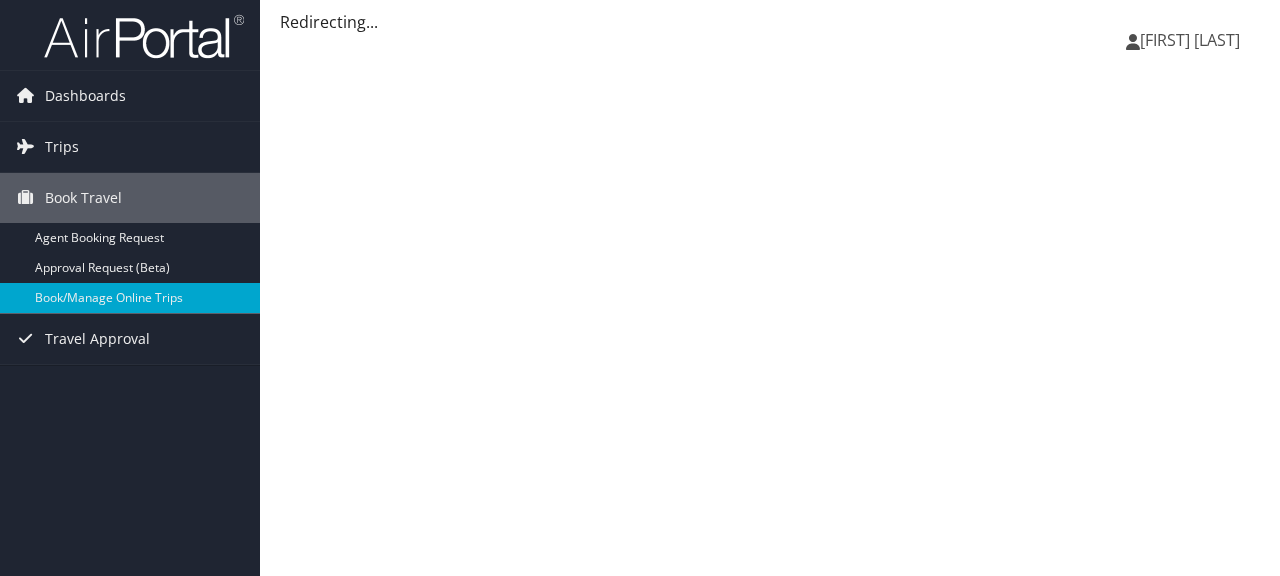 scroll, scrollTop: 0, scrollLeft: 0, axis: both 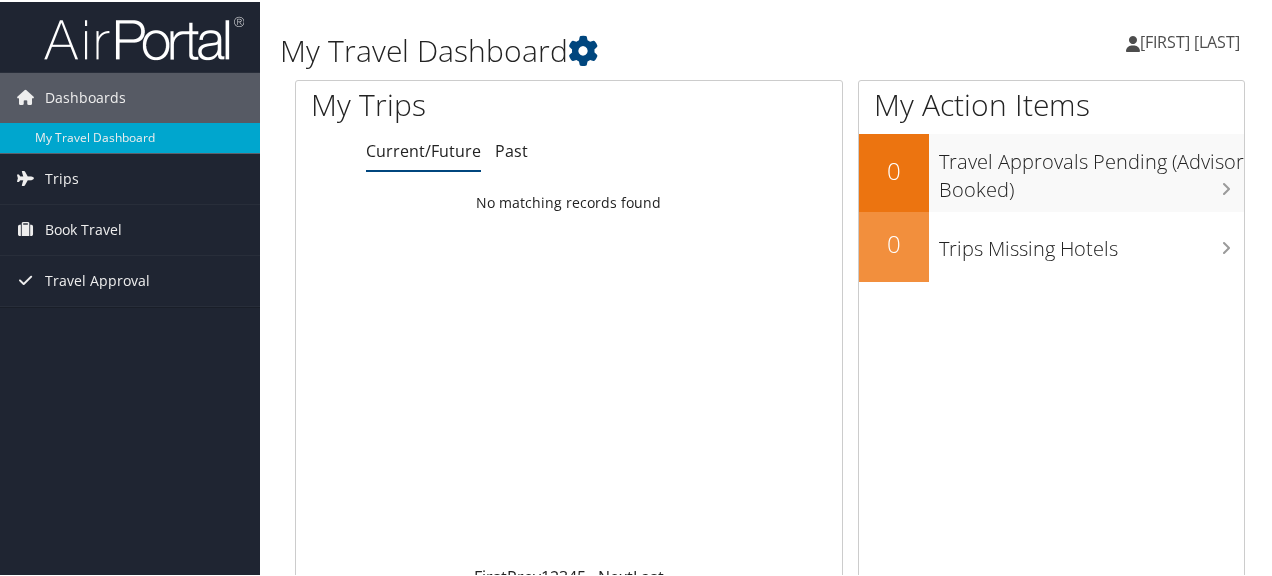 click on "[NAME]" at bounding box center [1190, 40] 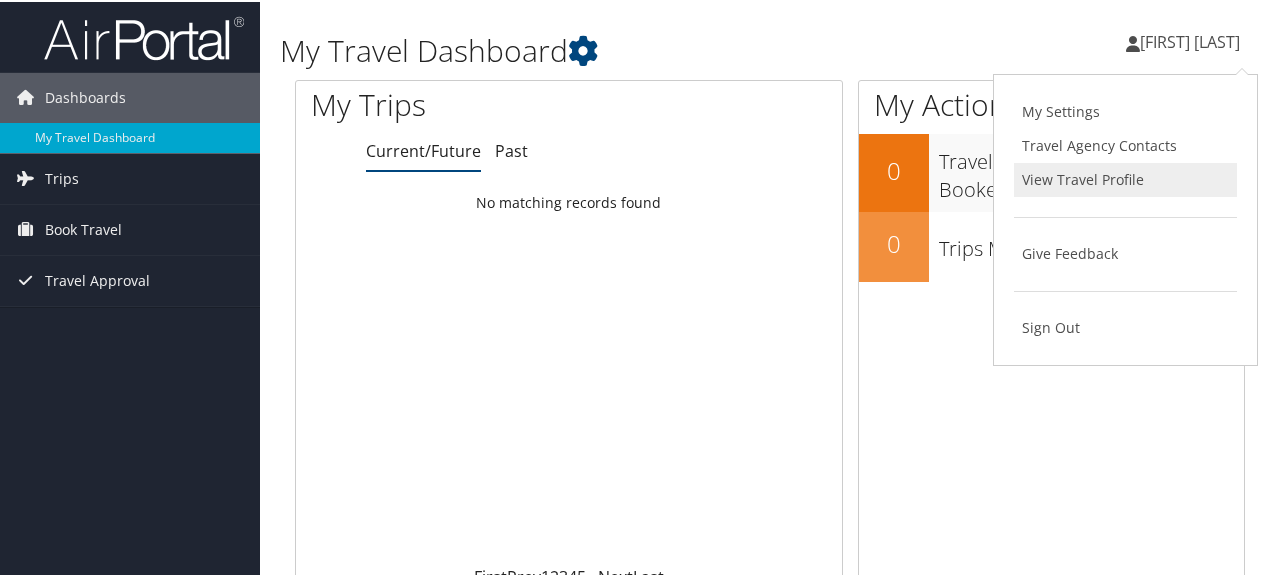 click on "View Travel Profile" at bounding box center (1125, 178) 